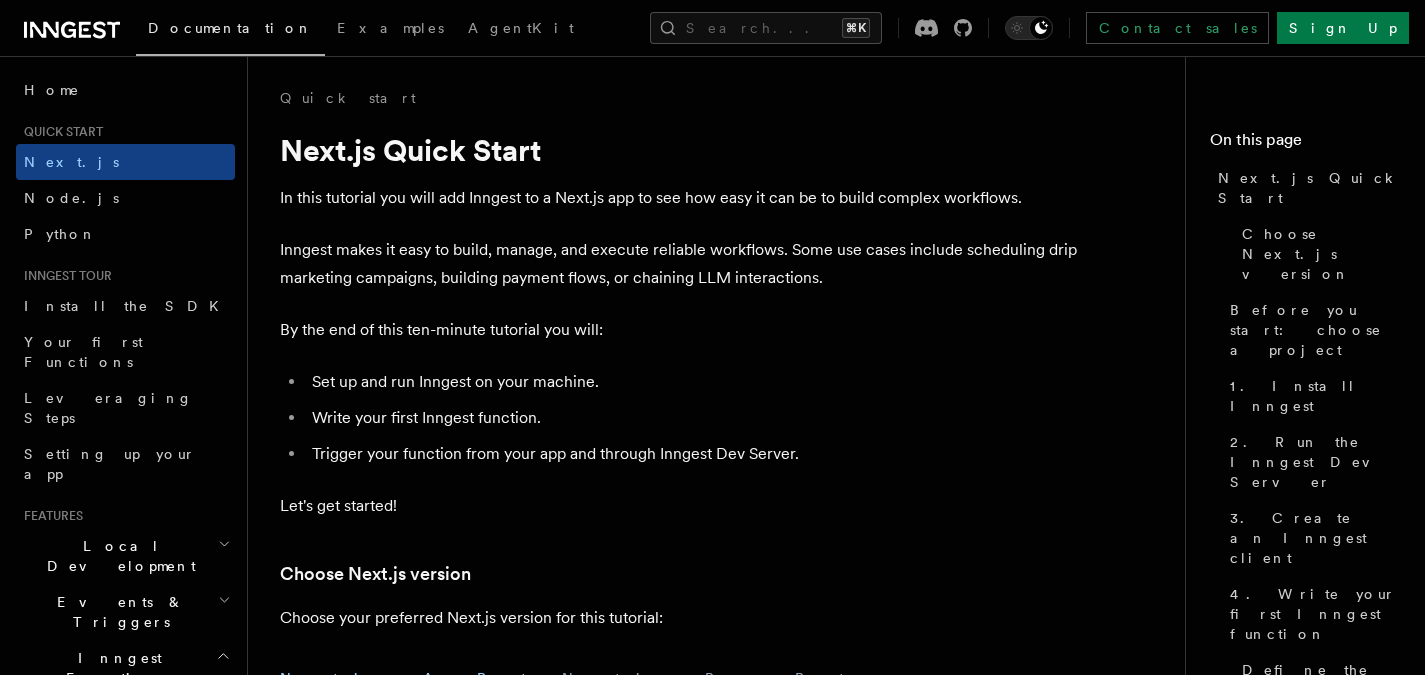 scroll, scrollTop: 11583, scrollLeft: 0, axis: vertical 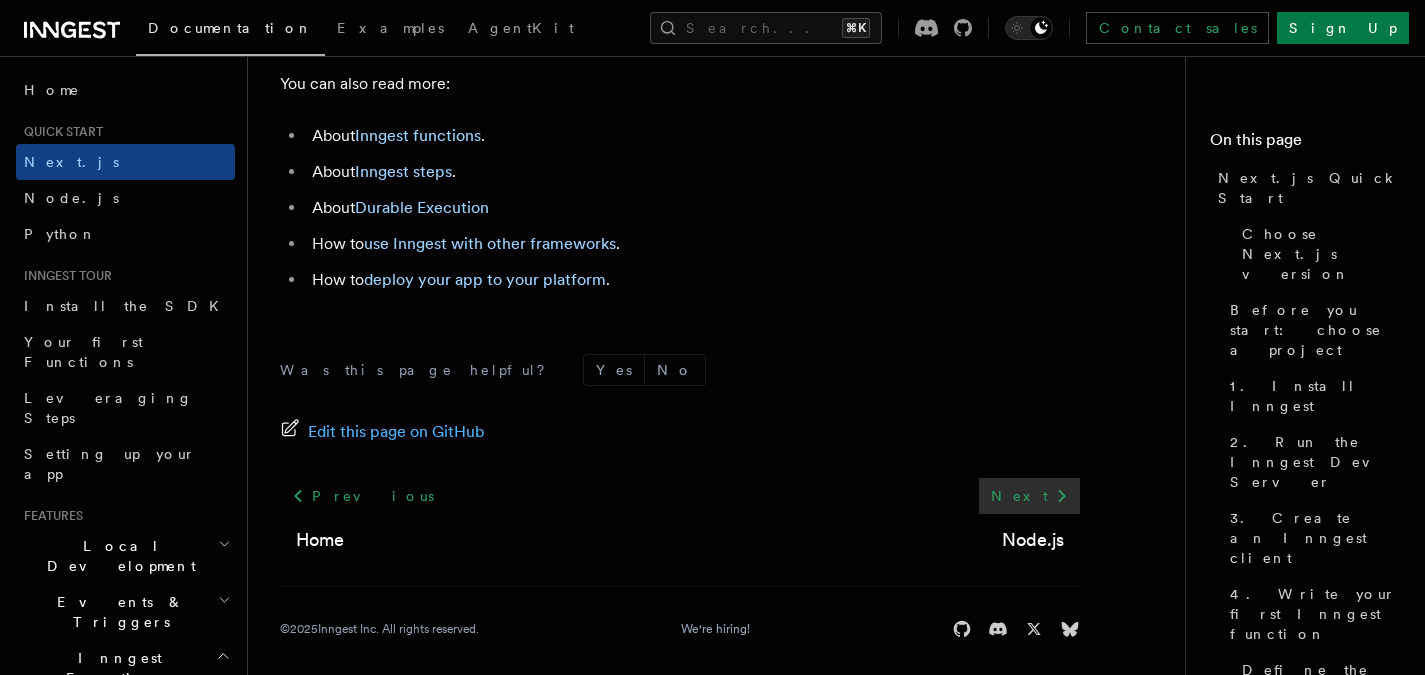 click 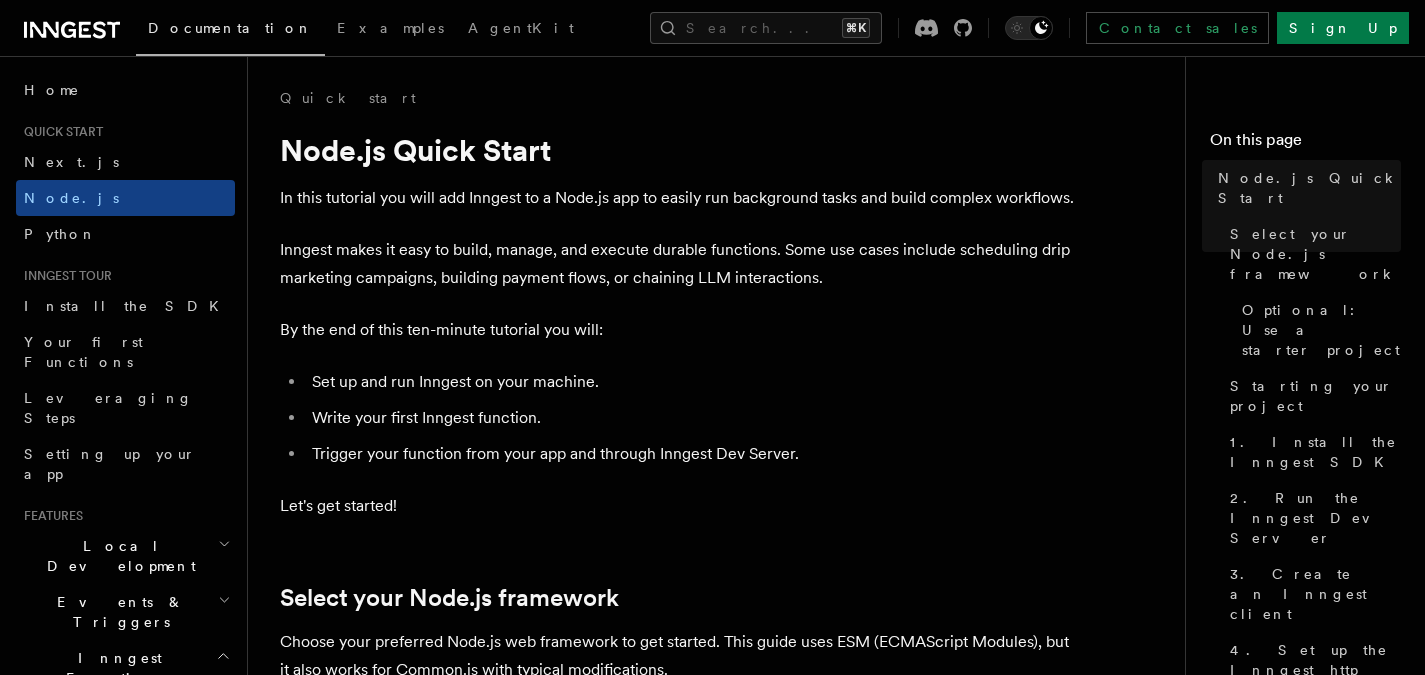 scroll, scrollTop: 0, scrollLeft: 0, axis: both 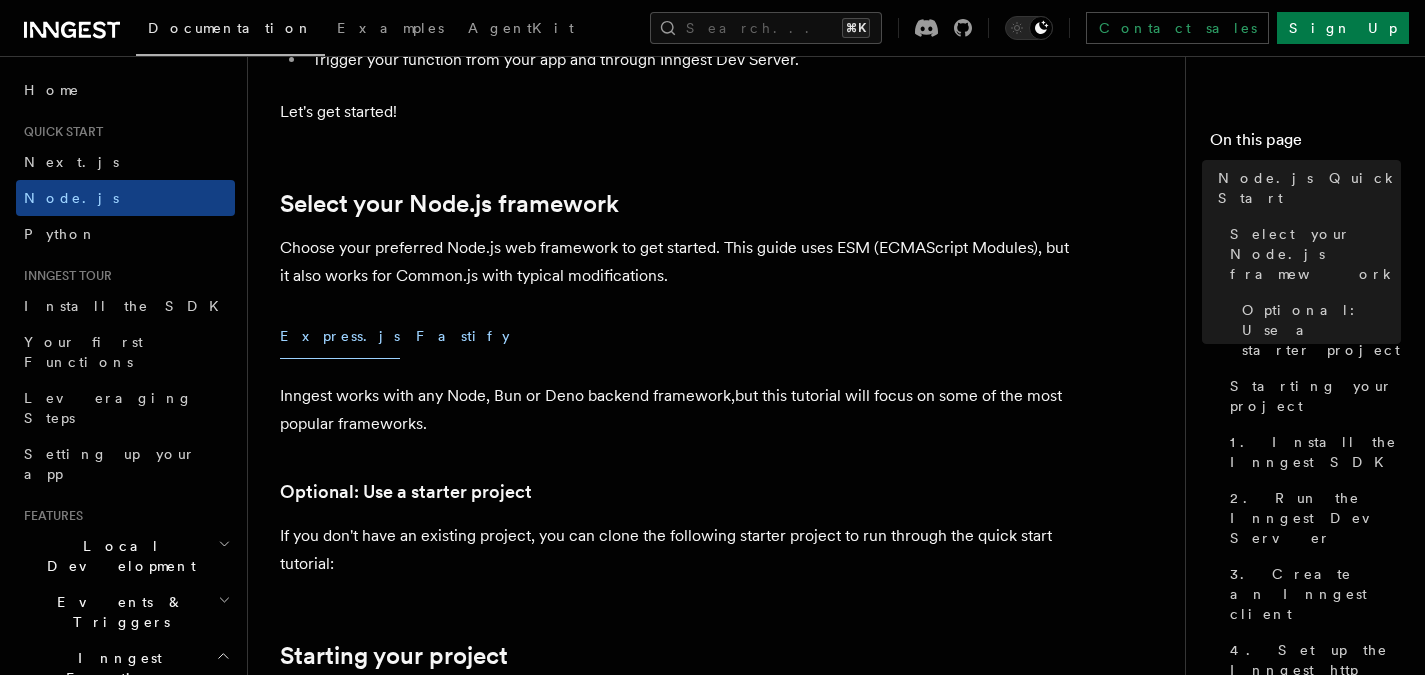 click on "Fastify" at bounding box center [463, 336] 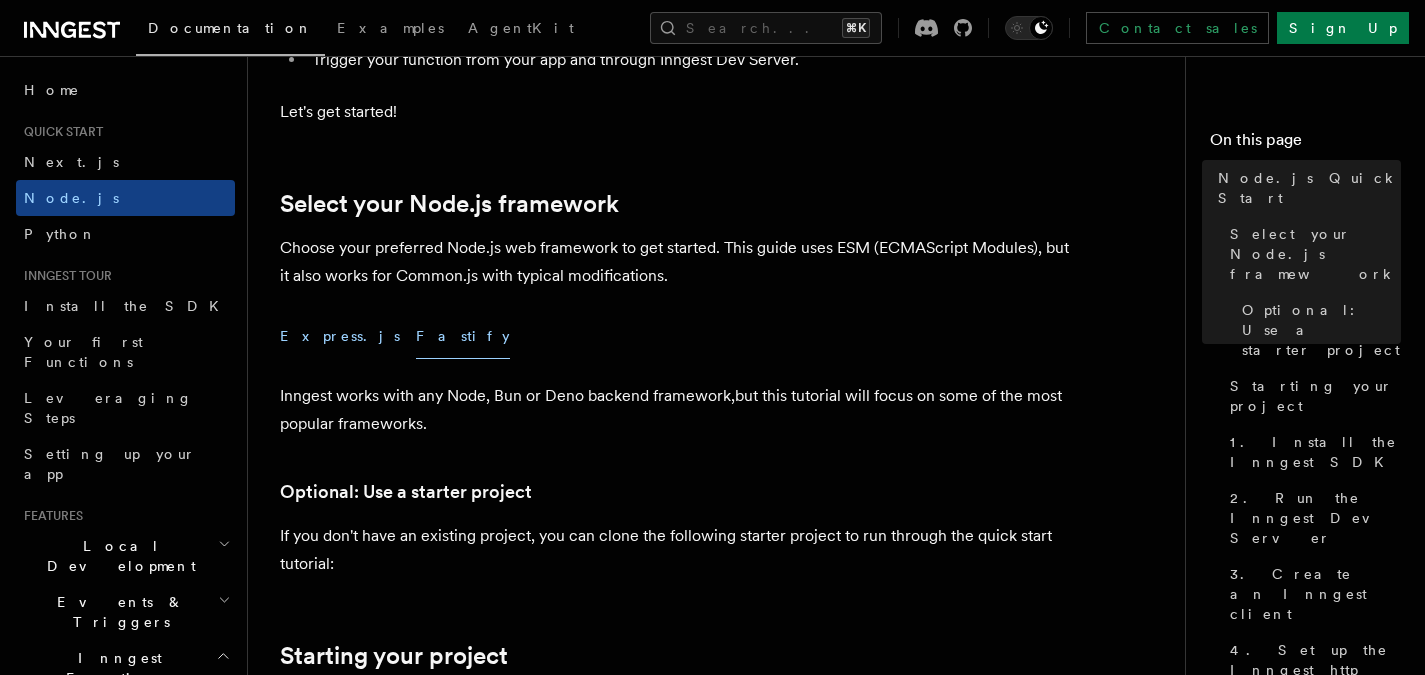 click on "Express.js" at bounding box center (340, 336) 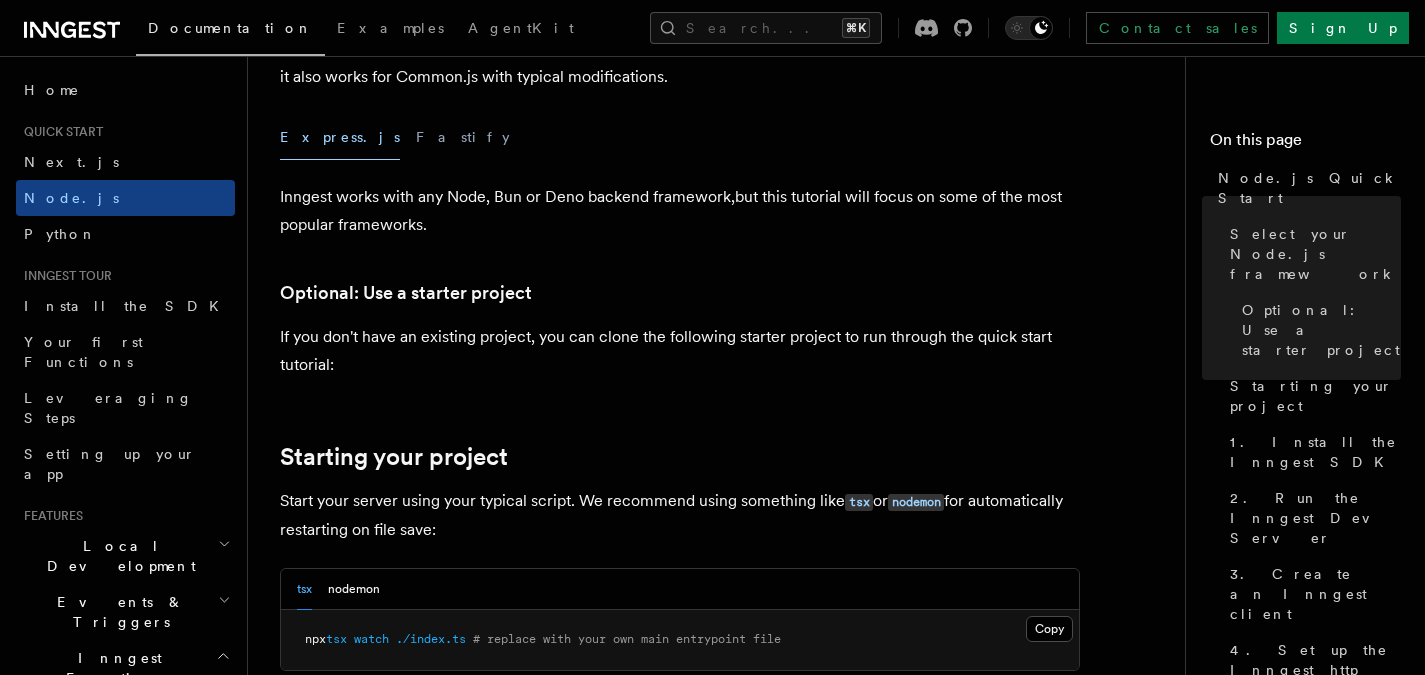 scroll, scrollTop: 580, scrollLeft: 0, axis: vertical 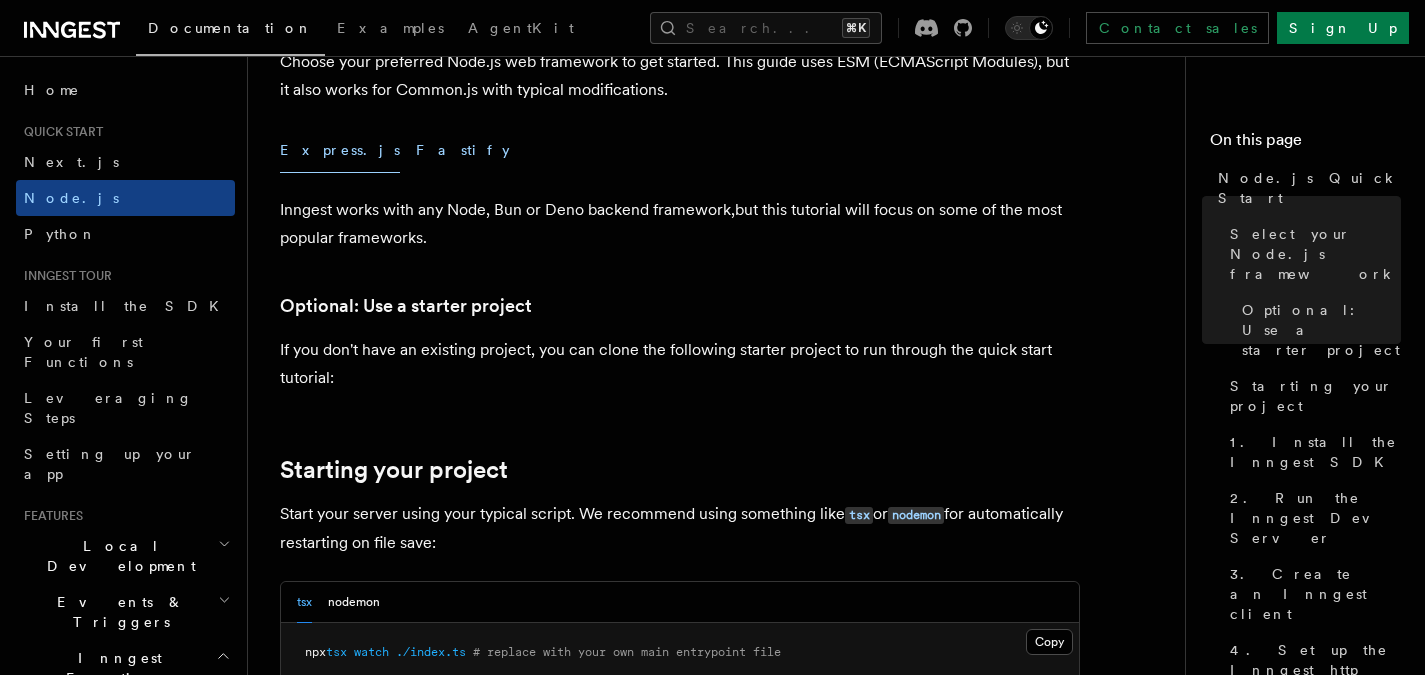 click on "Fastify" at bounding box center [463, 150] 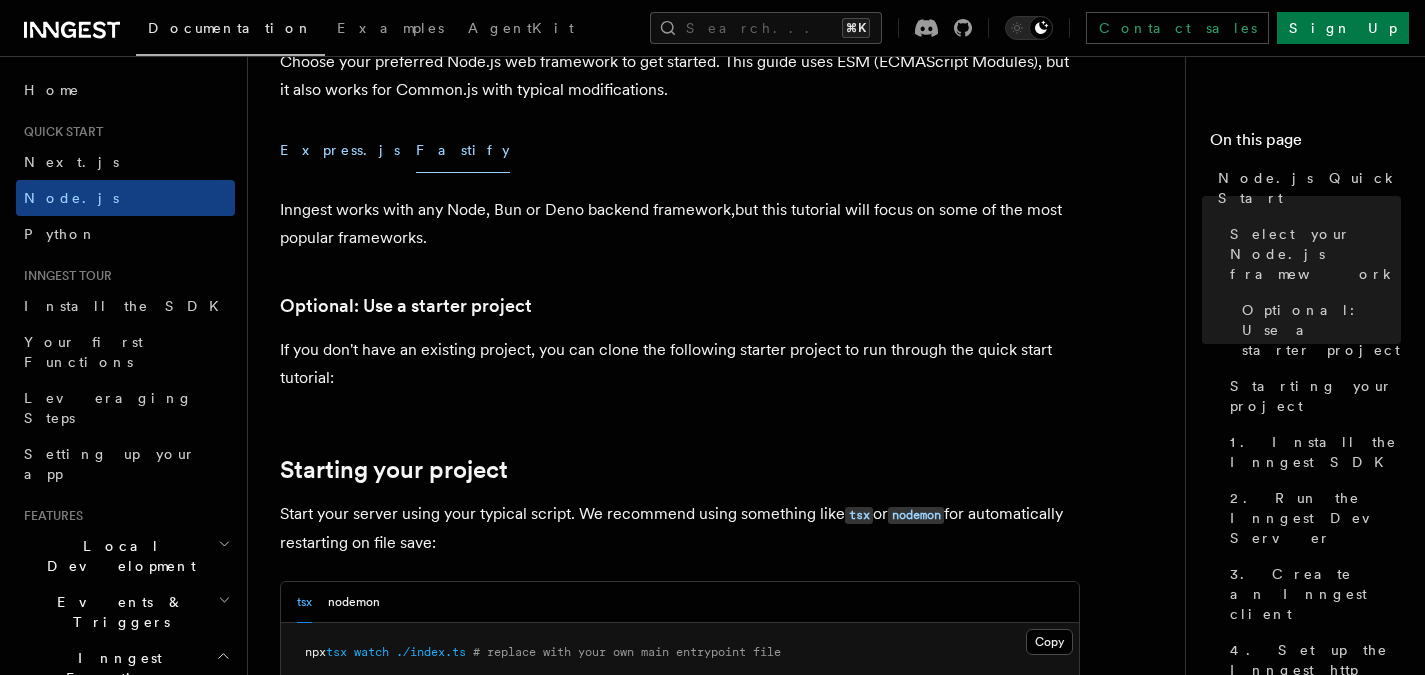 click on "Express.js" at bounding box center [340, 150] 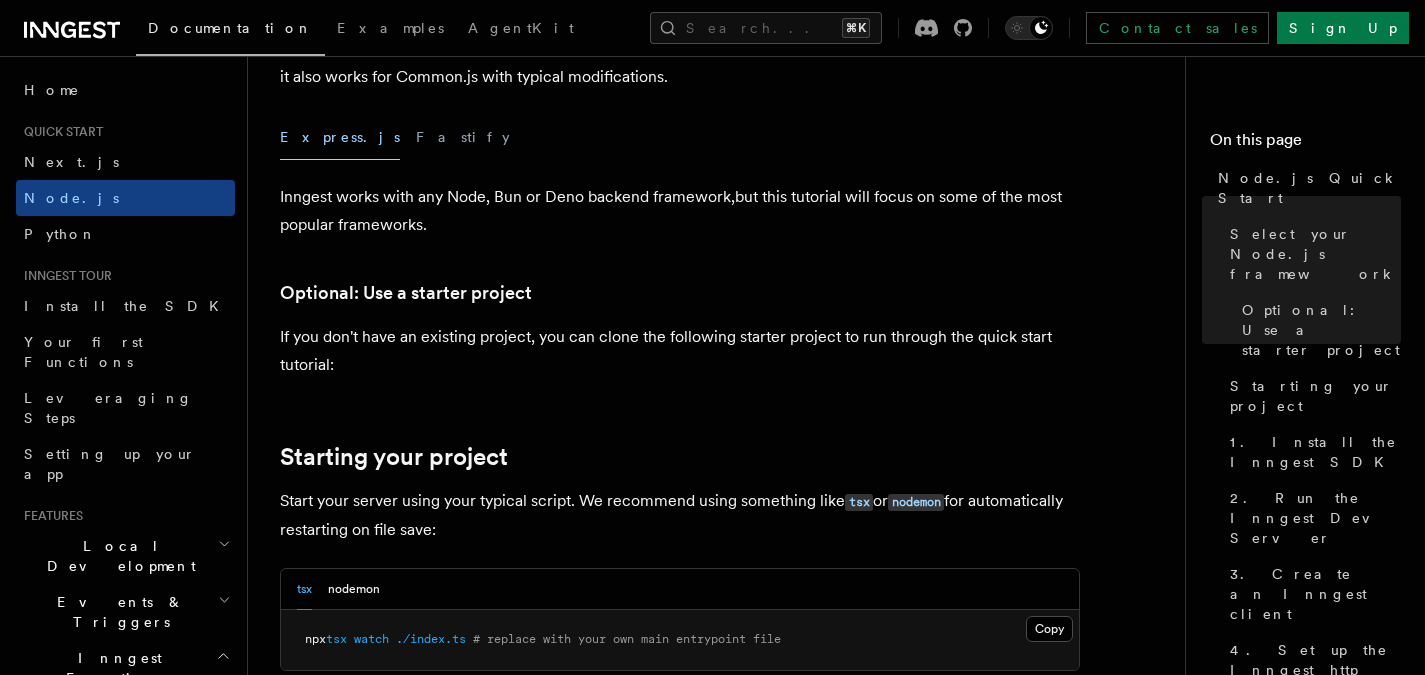 scroll, scrollTop: 777, scrollLeft: 0, axis: vertical 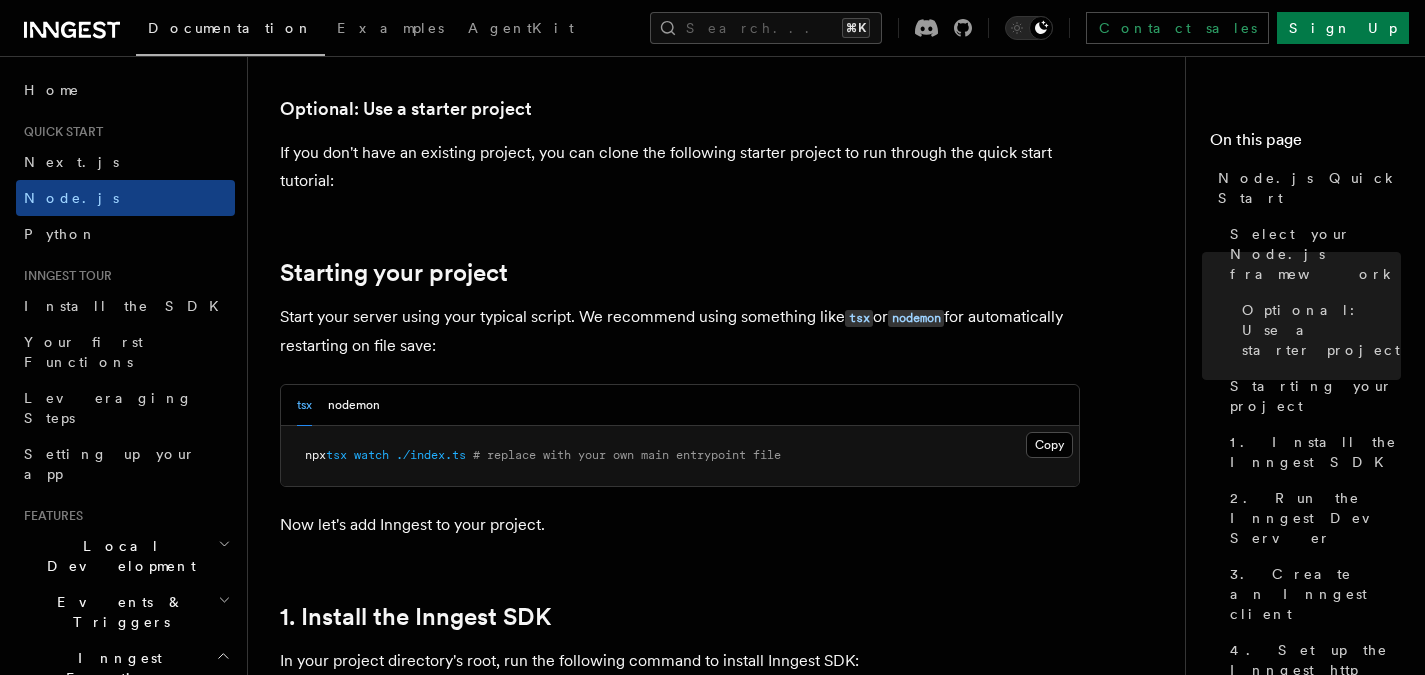 type 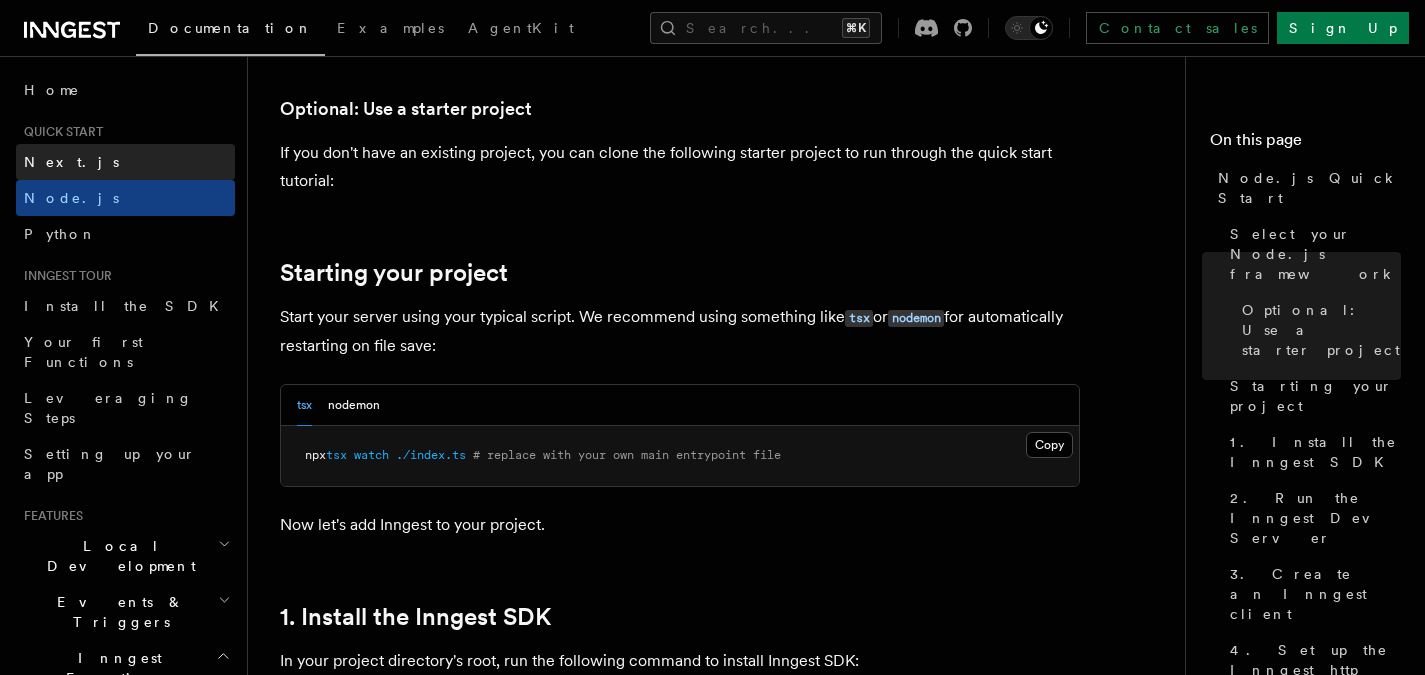 click on "Next.js" at bounding box center (125, 162) 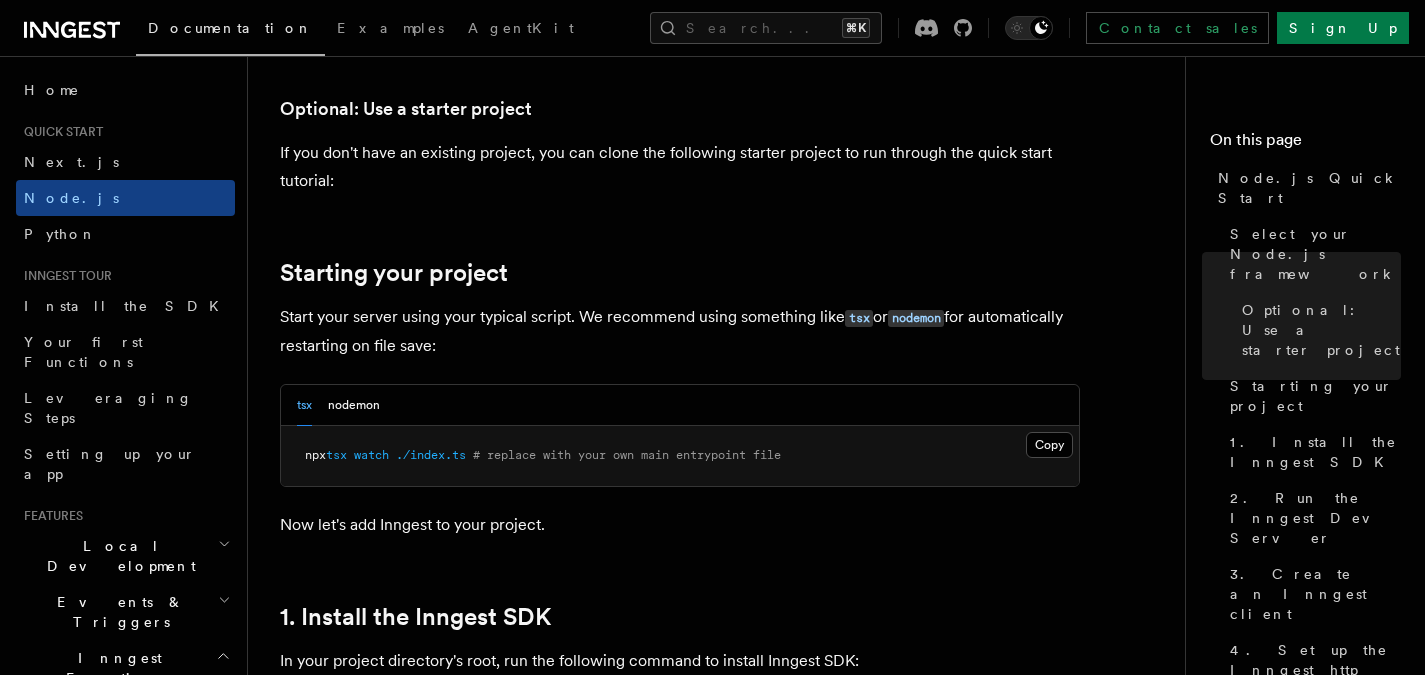 scroll, scrollTop: 0, scrollLeft: 0, axis: both 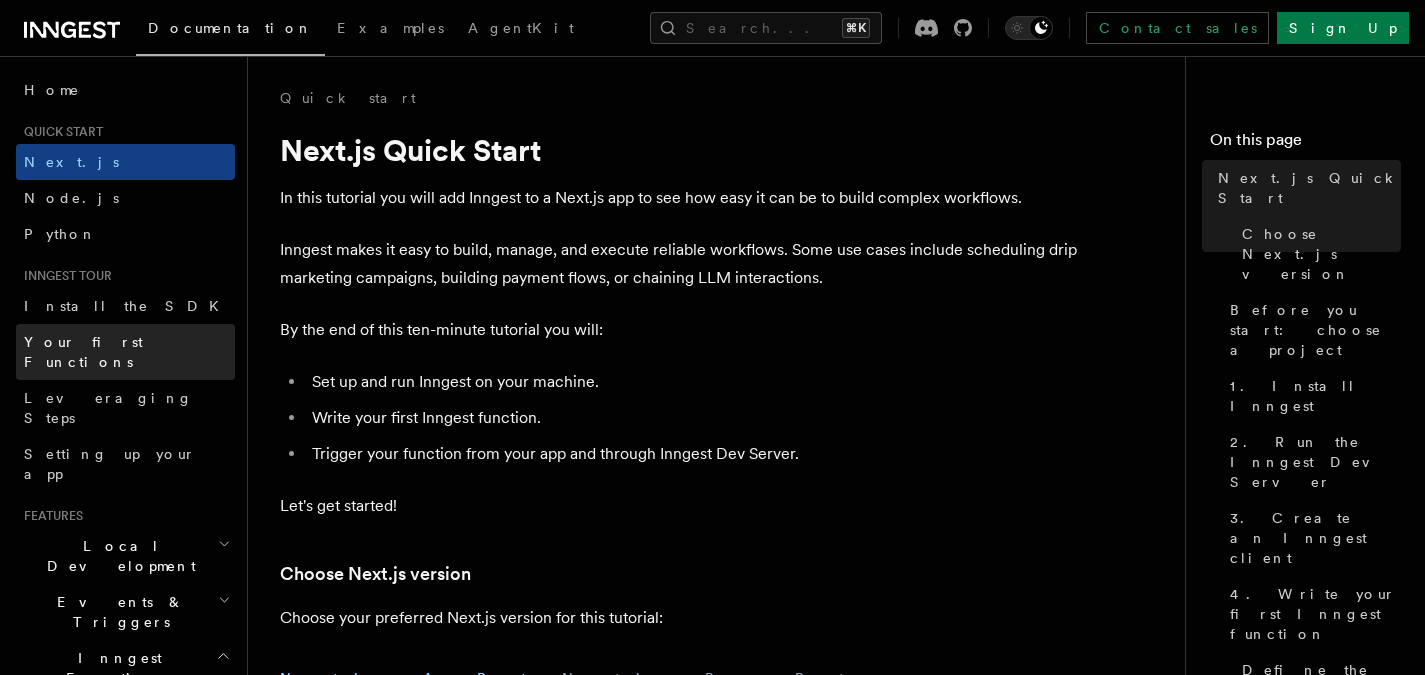 click on "Your first Functions" at bounding box center [83, 352] 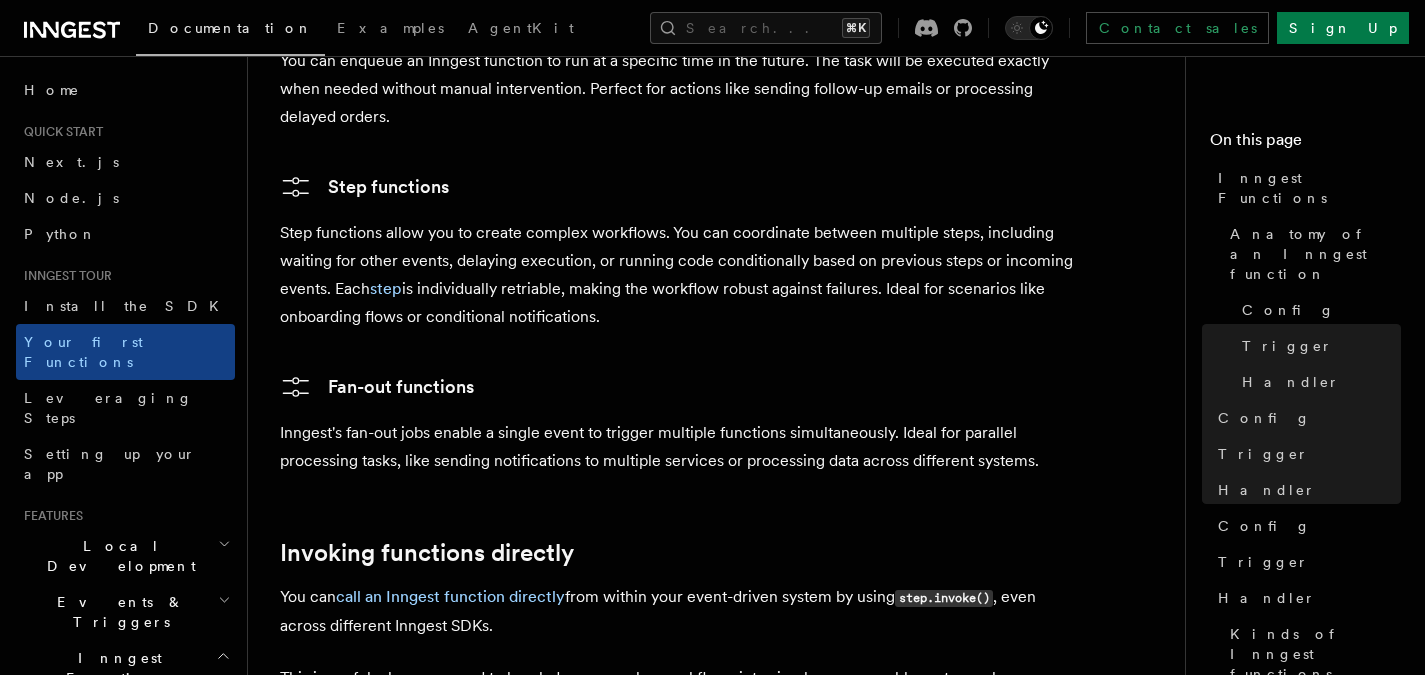 scroll, scrollTop: 3572, scrollLeft: 0, axis: vertical 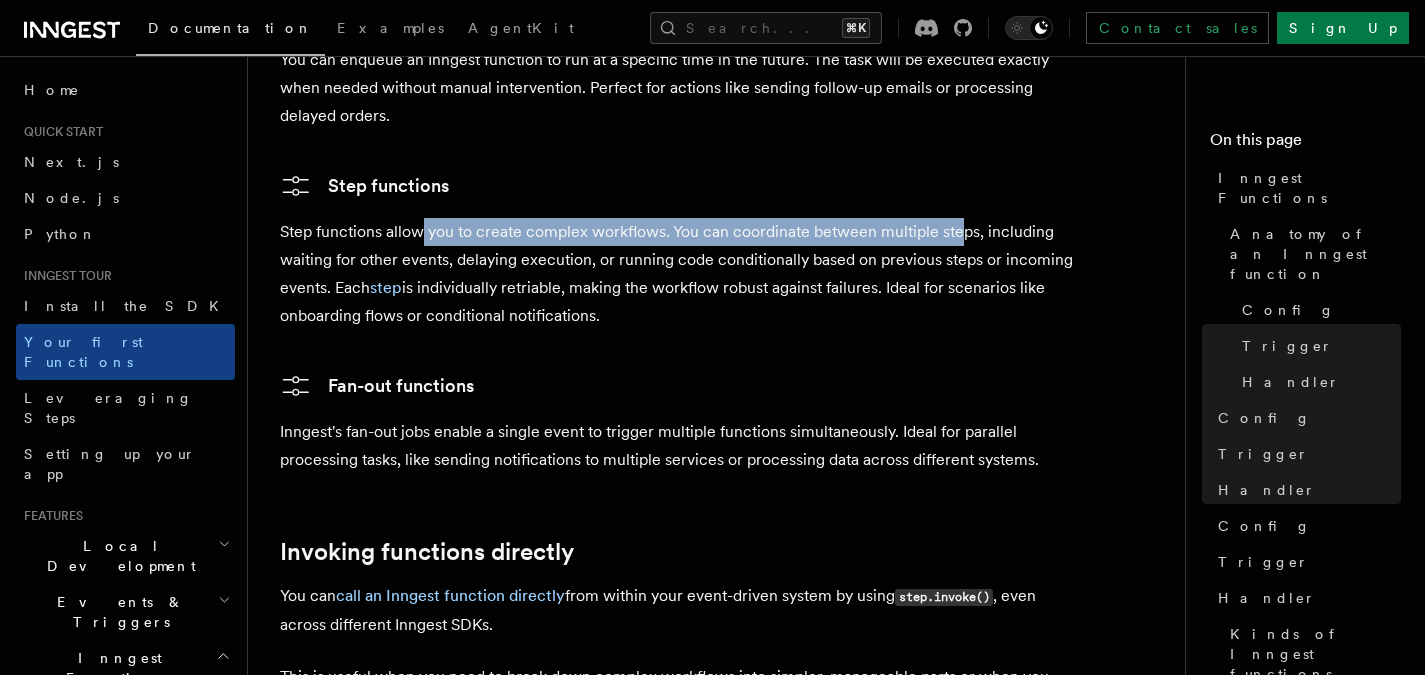 drag, startPoint x: 474, startPoint y: 182, endPoint x: 992, endPoint y: 174, distance: 518.06177 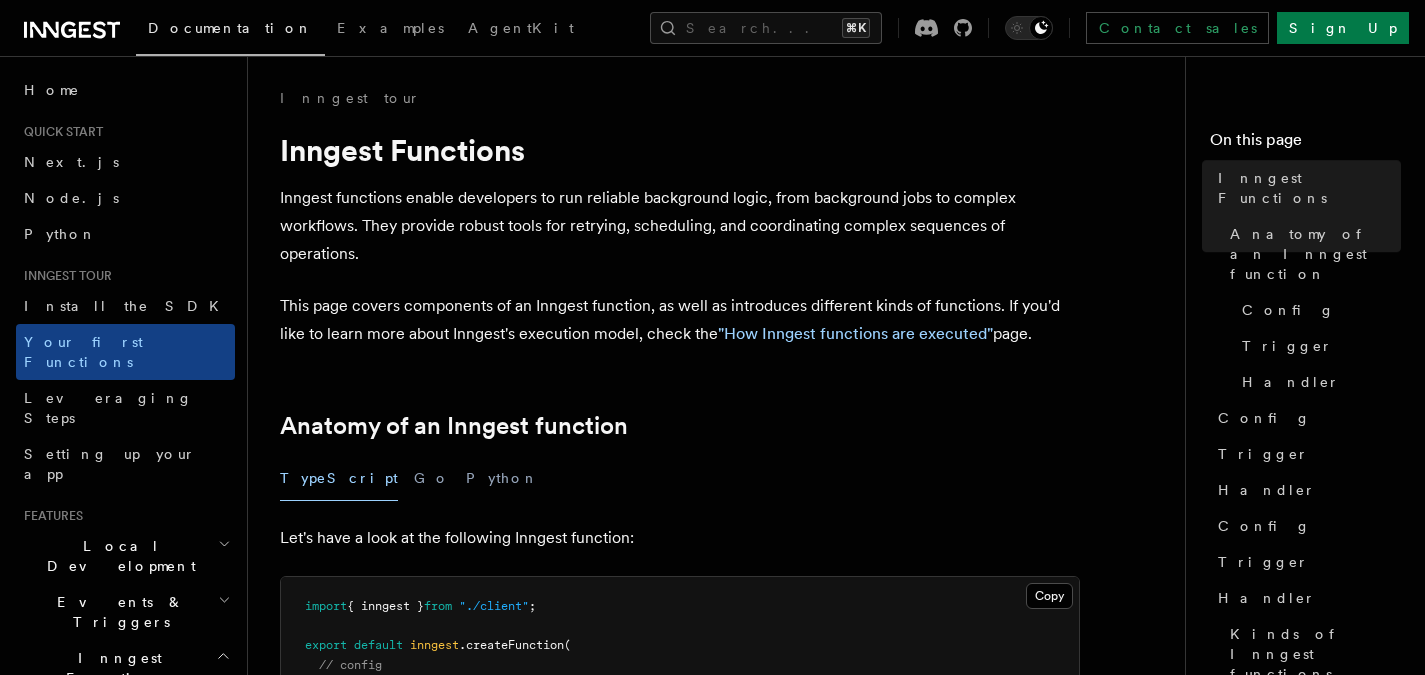 scroll, scrollTop: 0, scrollLeft: 0, axis: both 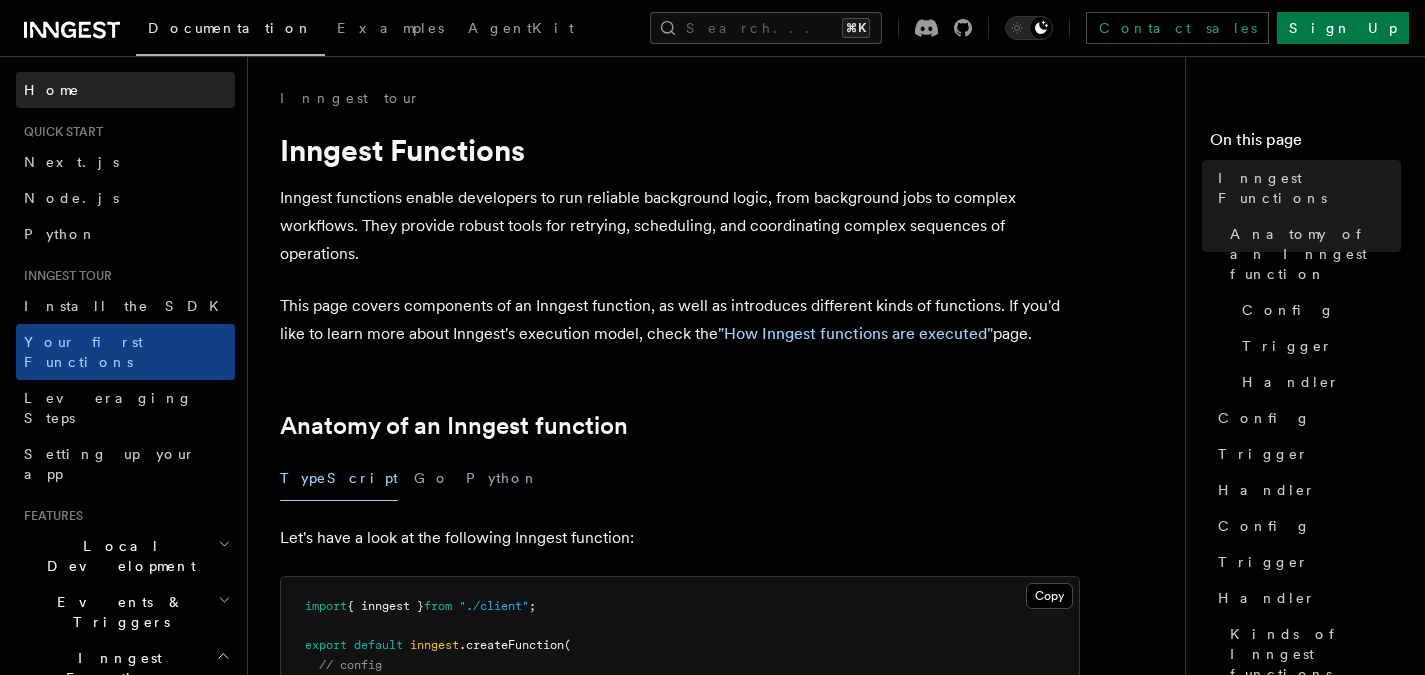 click on "Home" at bounding box center (52, 90) 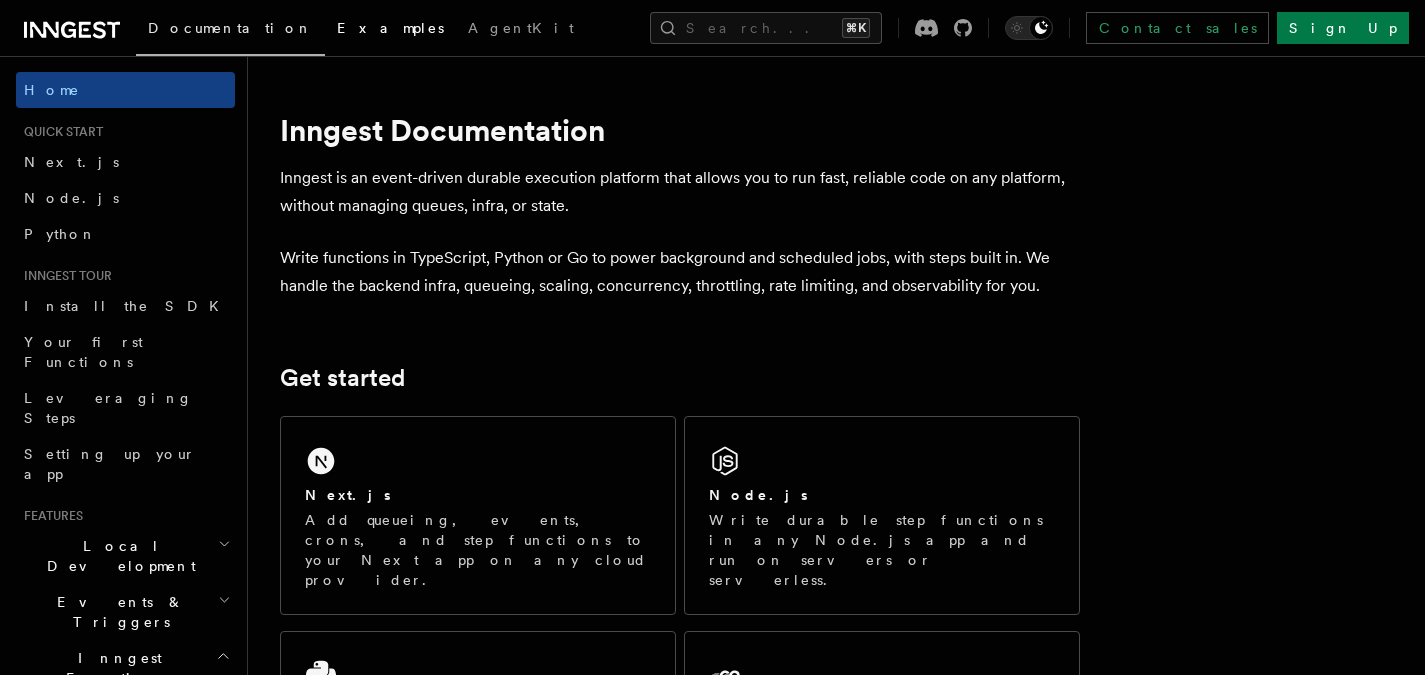 click on "Examples" at bounding box center (390, 28) 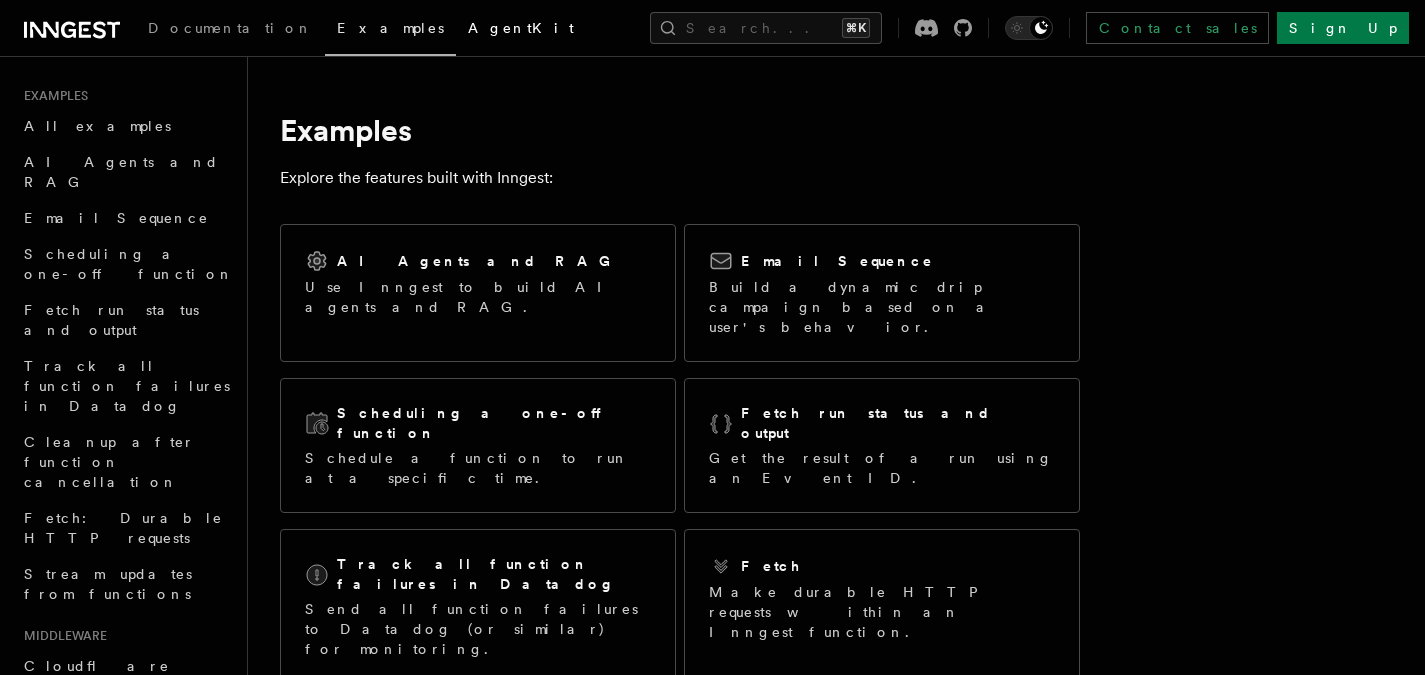 click on "AgentKit" at bounding box center (521, 28) 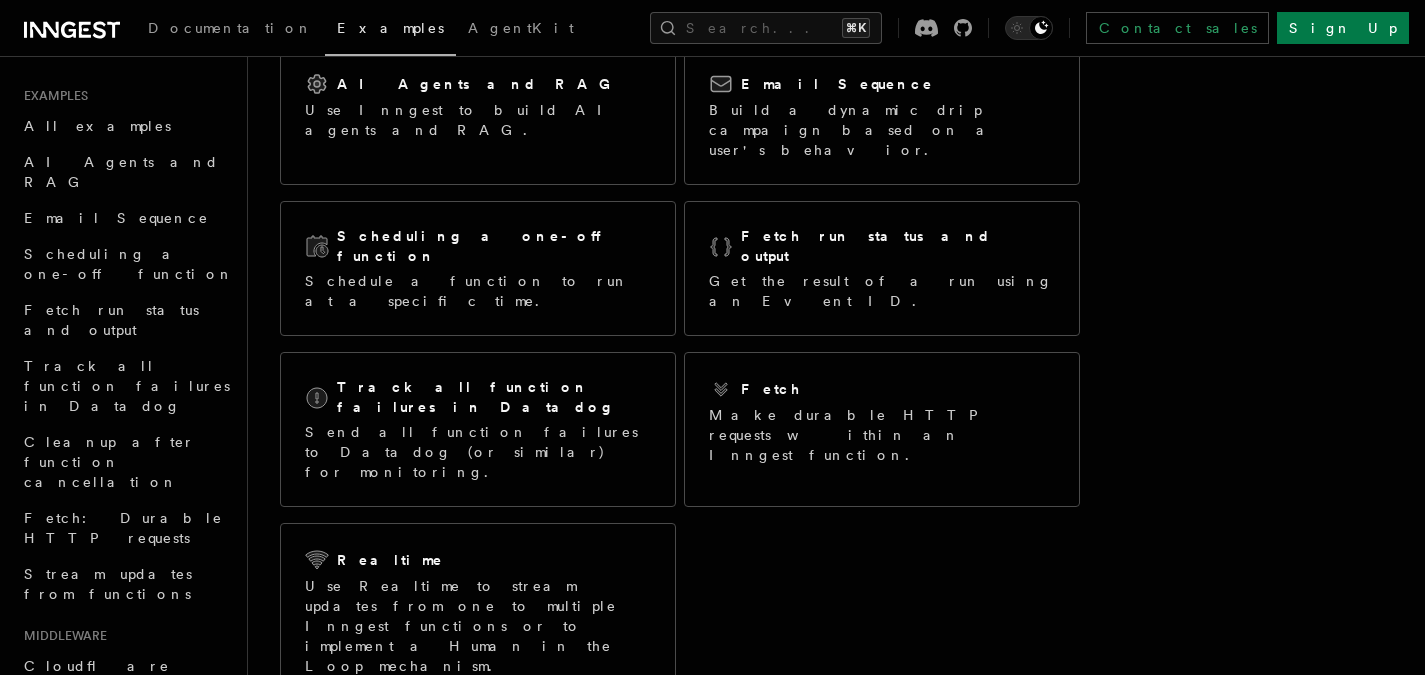 scroll, scrollTop: 0, scrollLeft: 0, axis: both 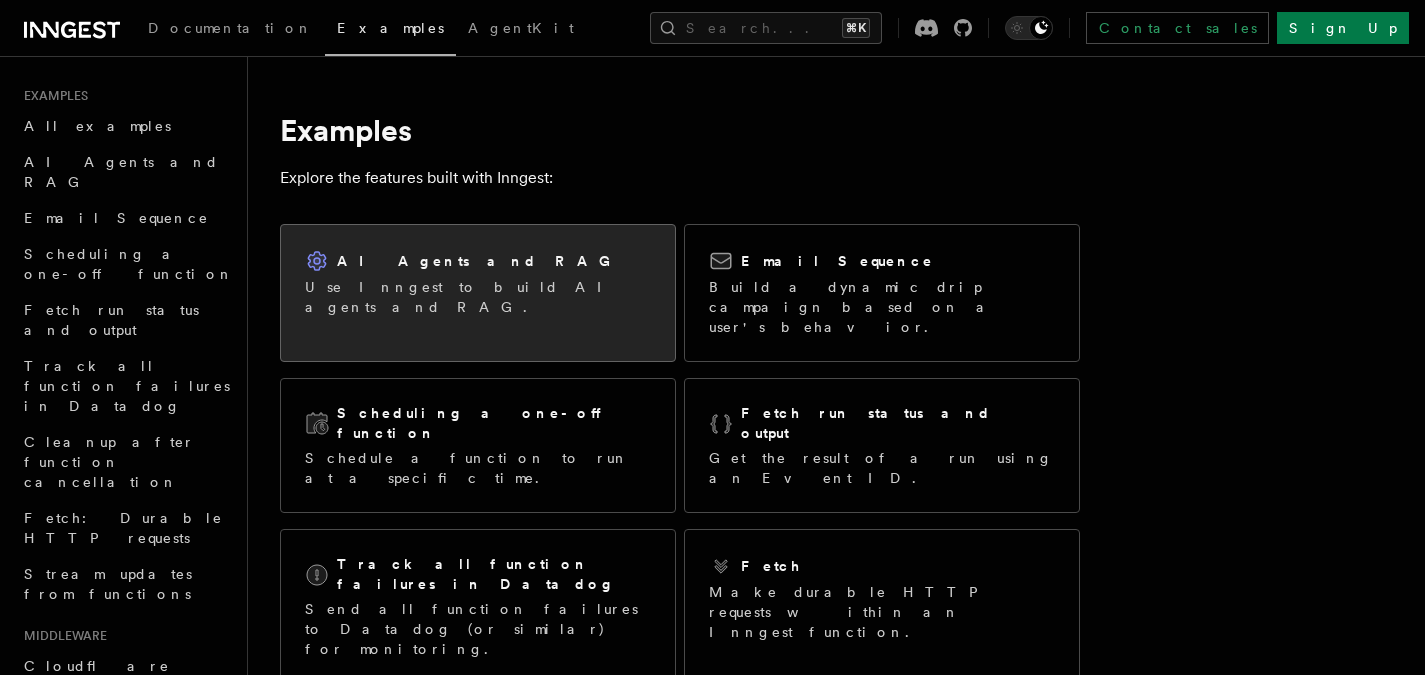 click on "AI Agents and RAG" at bounding box center [478, 261] 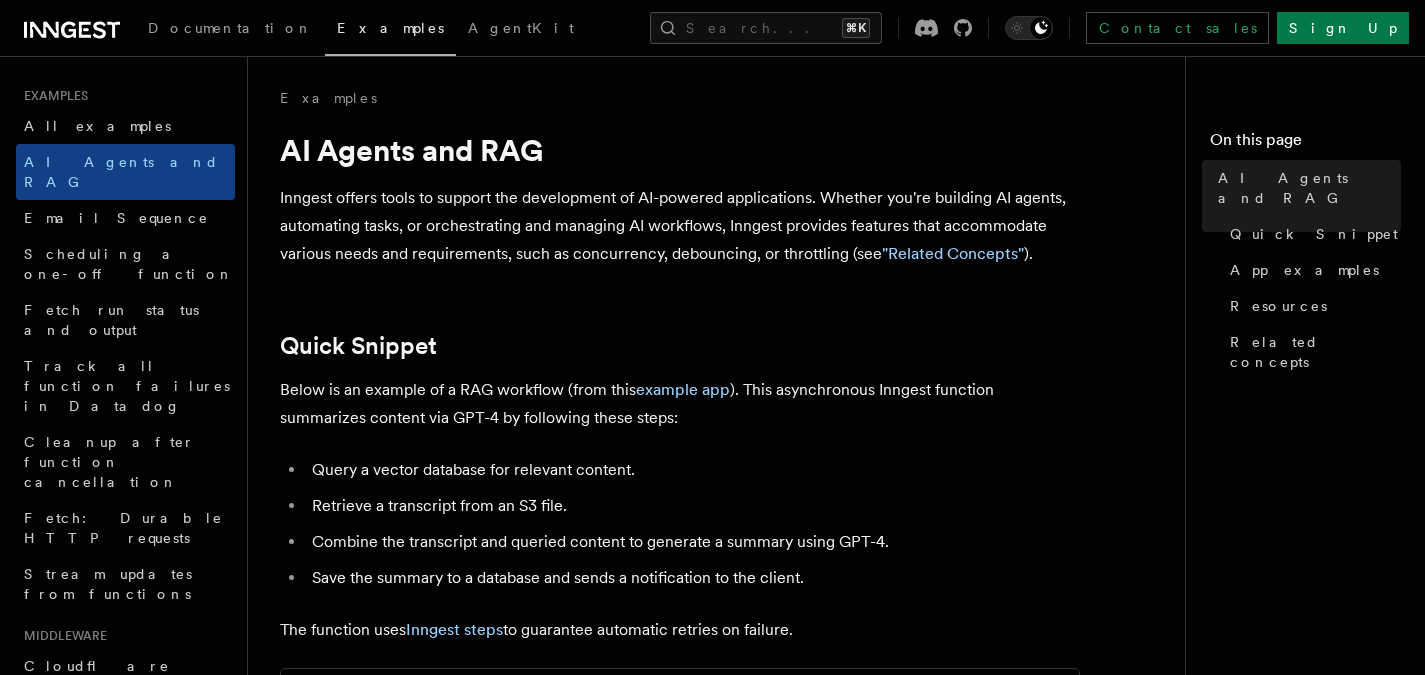 scroll, scrollTop: 0, scrollLeft: 0, axis: both 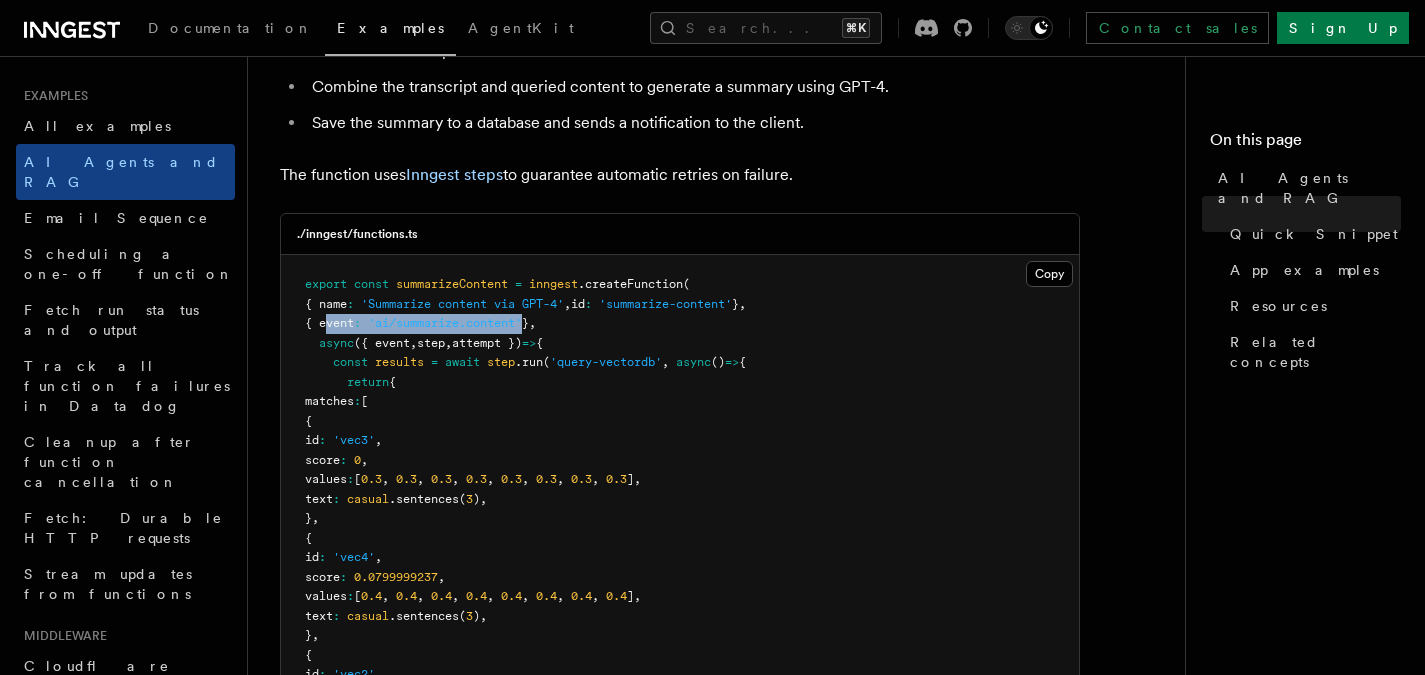 drag, startPoint x: 326, startPoint y: 328, endPoint x: 546, endPoint y: 330, distance: 220.0091 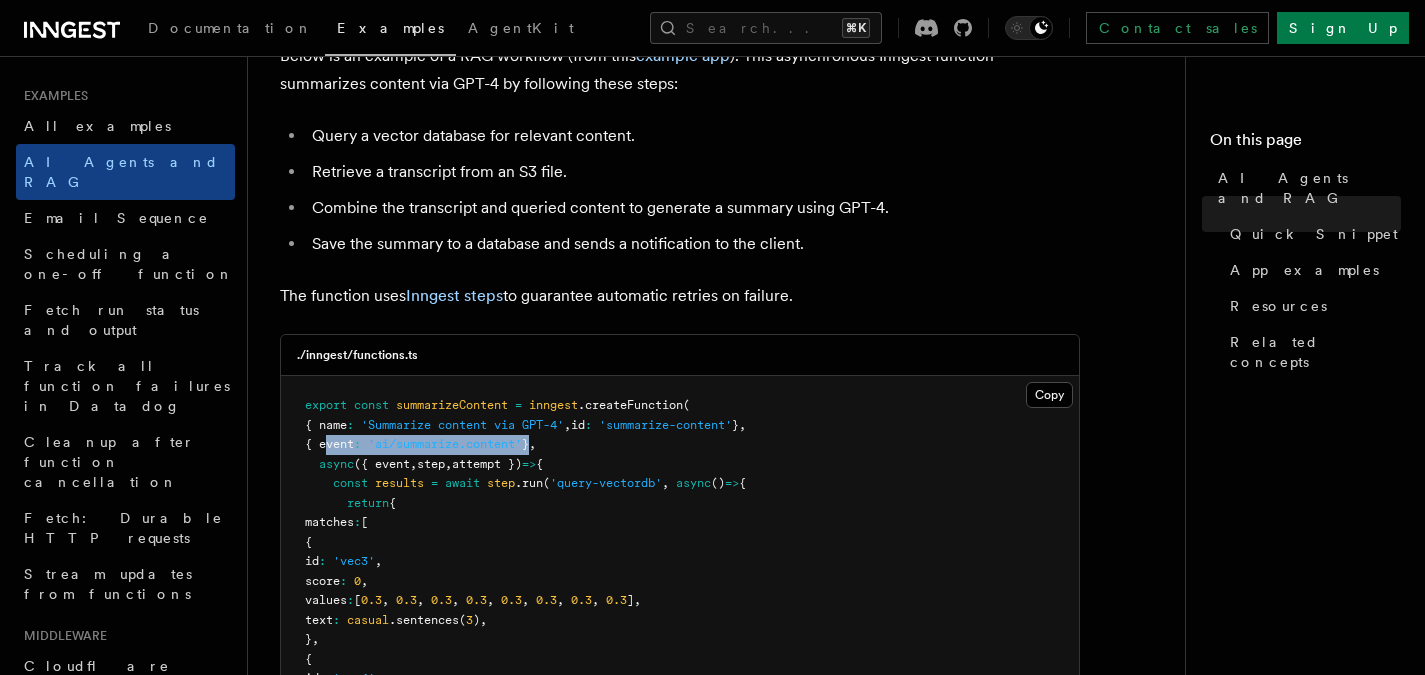 scroll, scrollTop: 288, scrollLeft: 0, axis: vertical 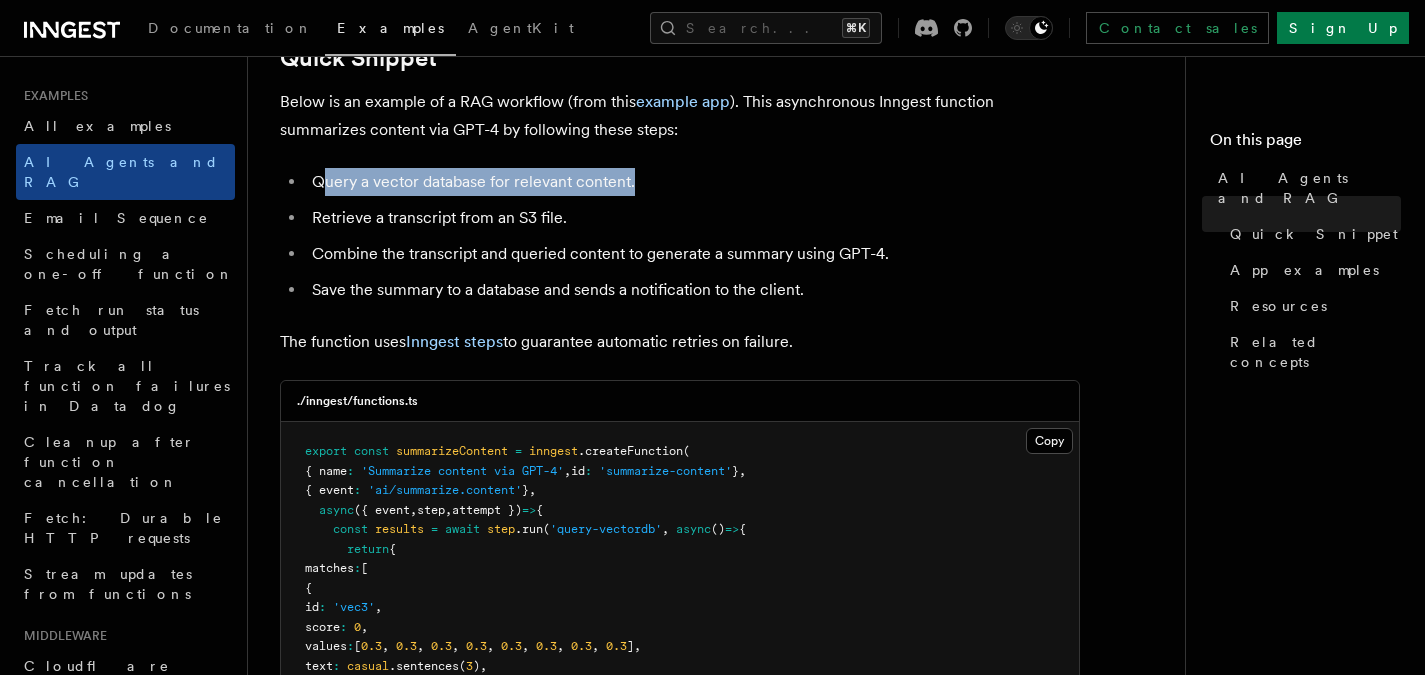 drag, startPoint x: 322, startPoint y: 181, endPoint x: 647, endPoint y: 168, distance: 325.2599 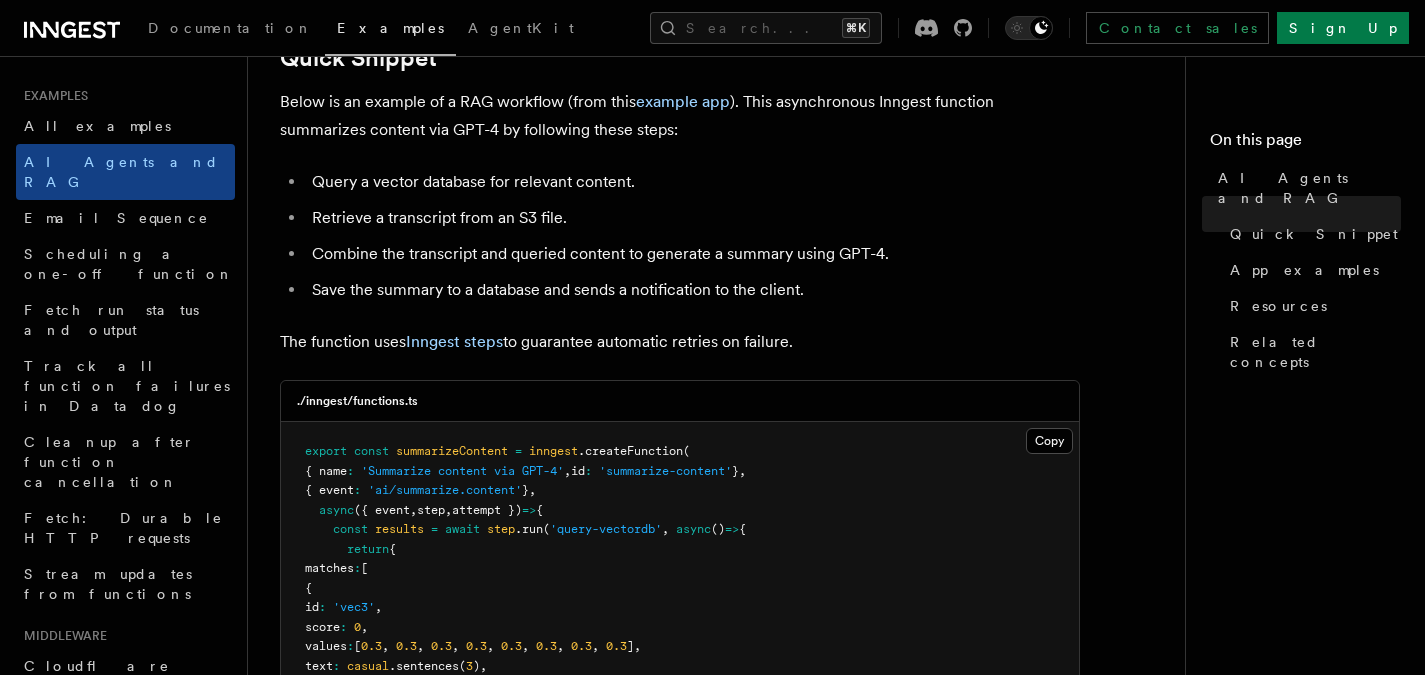 drag, startPoint x: 321, startPoint y: 210, endPoint x: 644, endPoint y: 199, distance: 323.18726 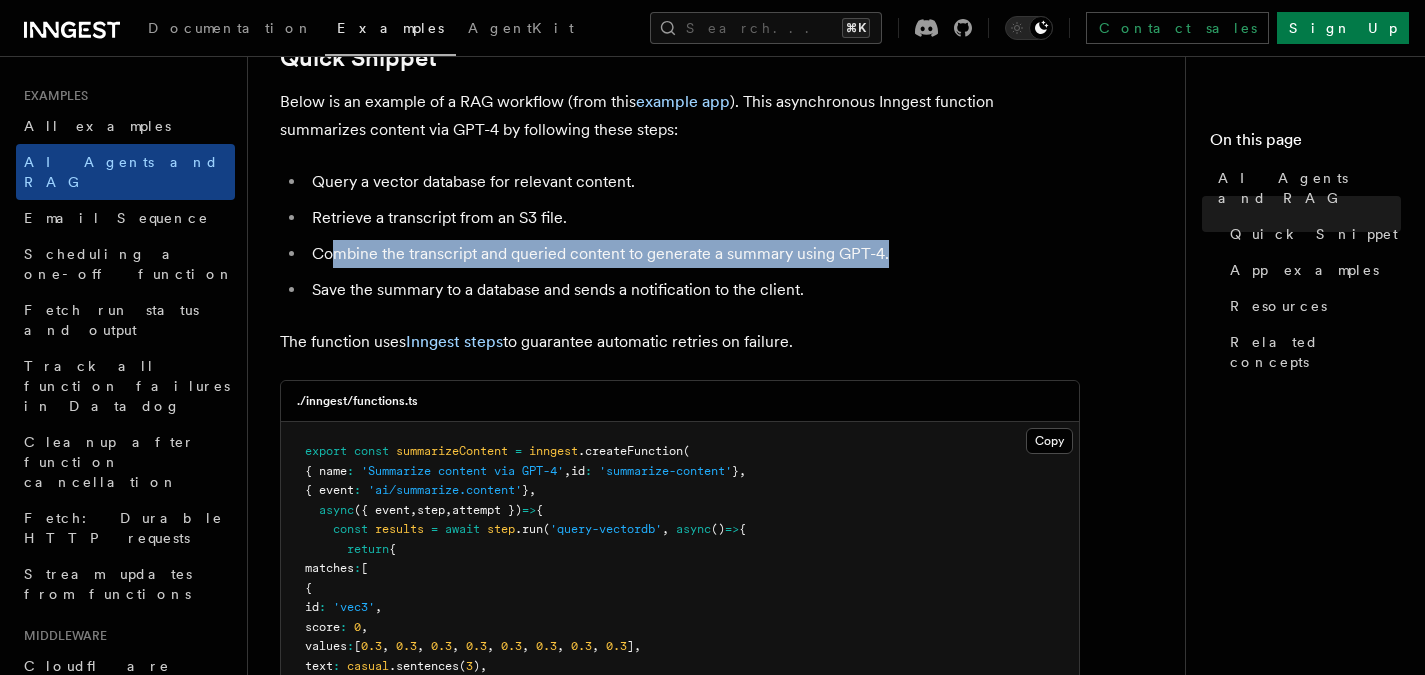 drag, startPoint x: 408, startPoint y: 248, endPoint x: 904, endPoint y: 264, distance: 496.258 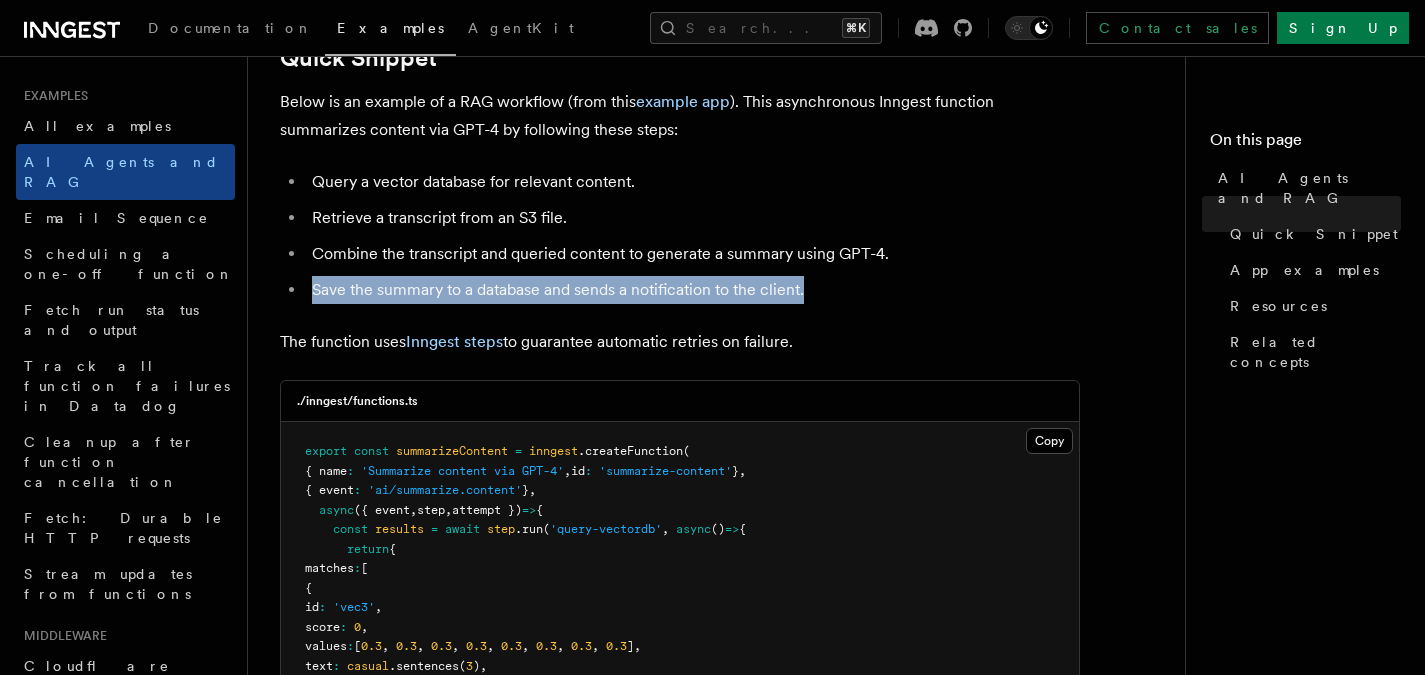drag, startPoint x: 796, startPoint y: 290, endPoint x: 300, endPoint y: 297, distance: 496.0494 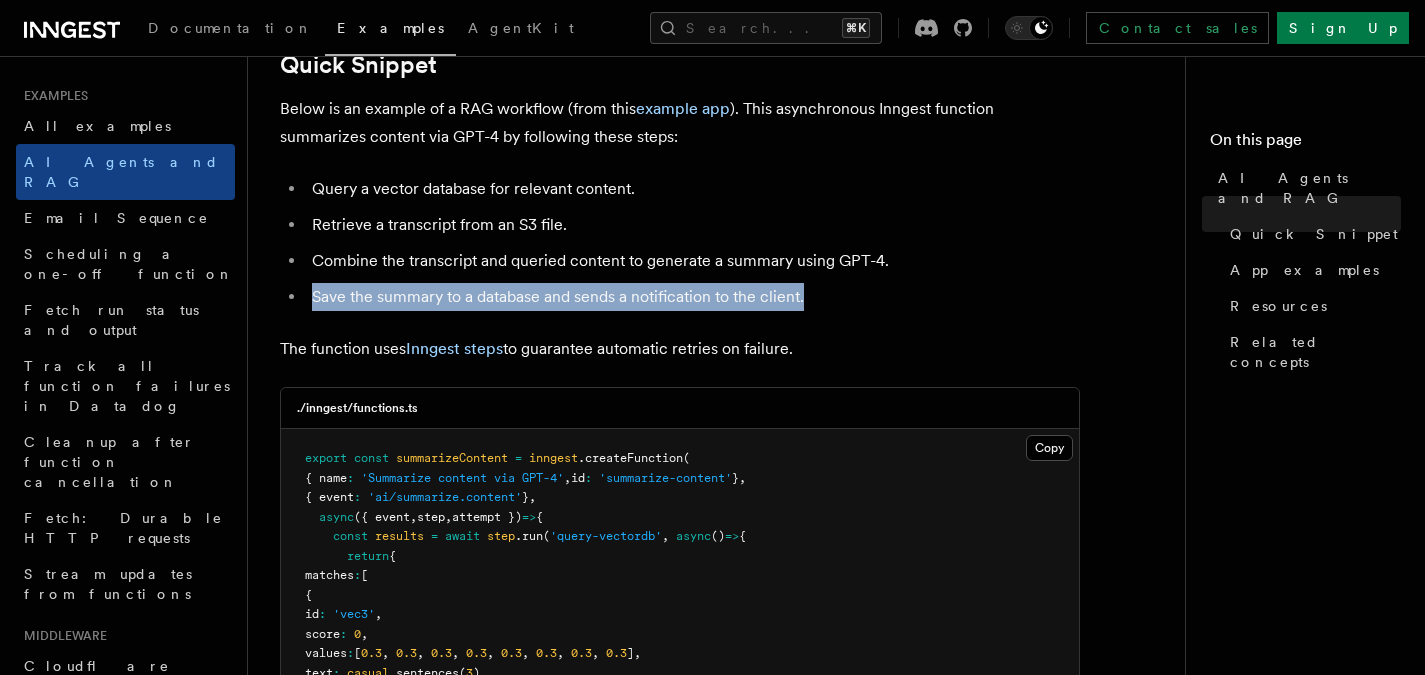 scroll, scrollTop: 280, scrollLeft: 0, axis: vertical 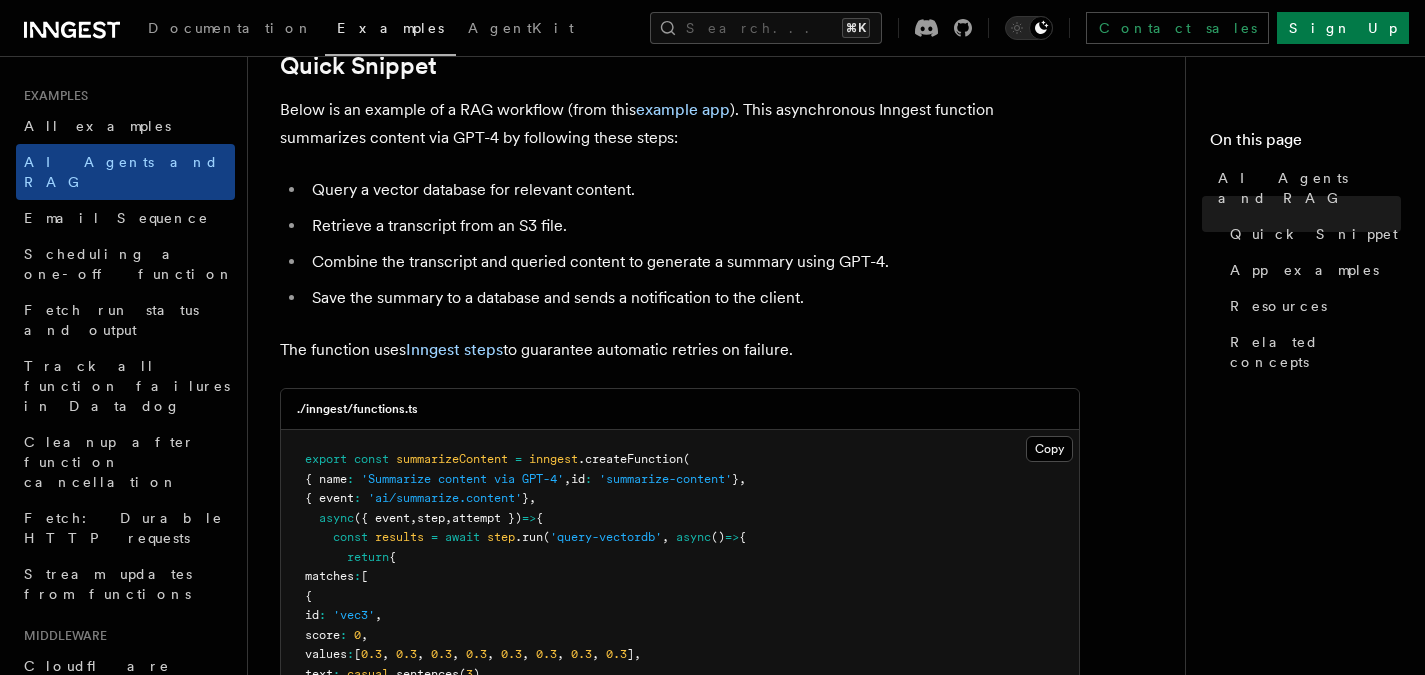 drag, startPoint x: 701, startPoint y: 294, endPoint x: 800, endPoint y: 292, distance: 99.0202 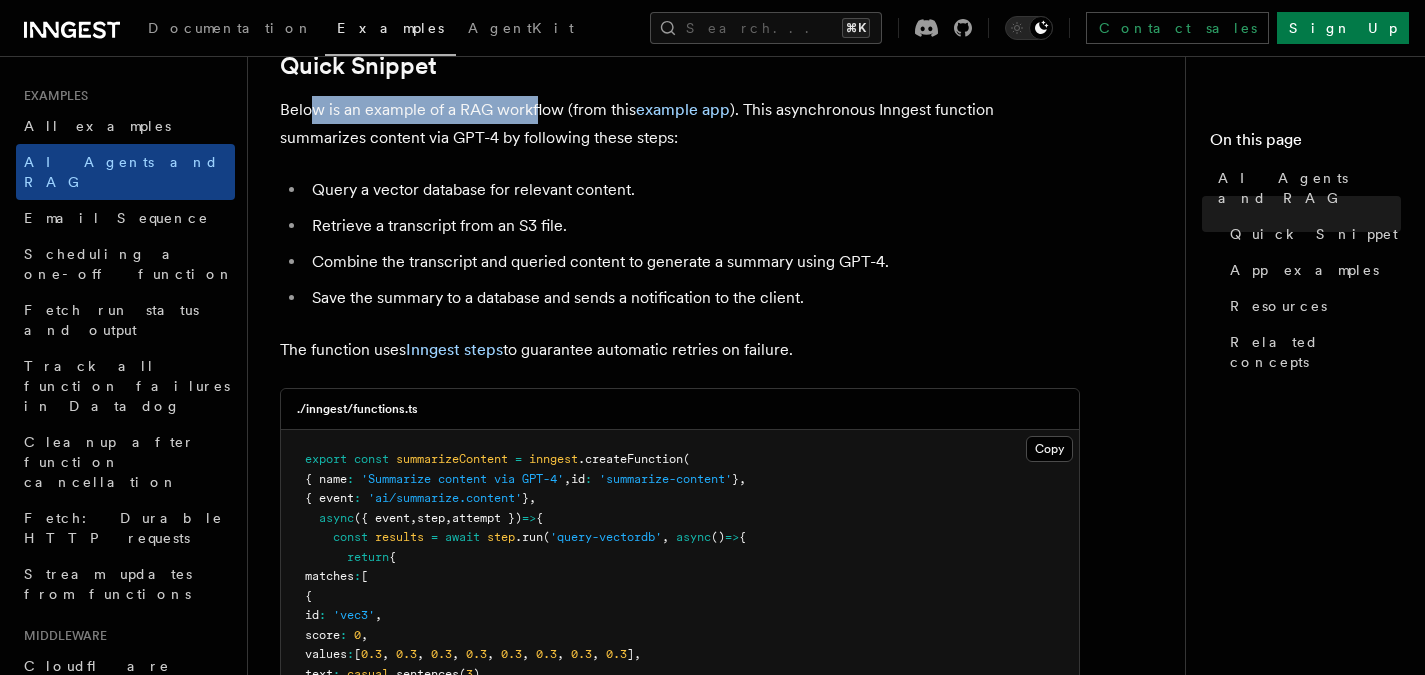 drag, startPoint x: 311, startPoint y: 112, endPoint x: 582, endPoint y: 150, distance: 273.65125 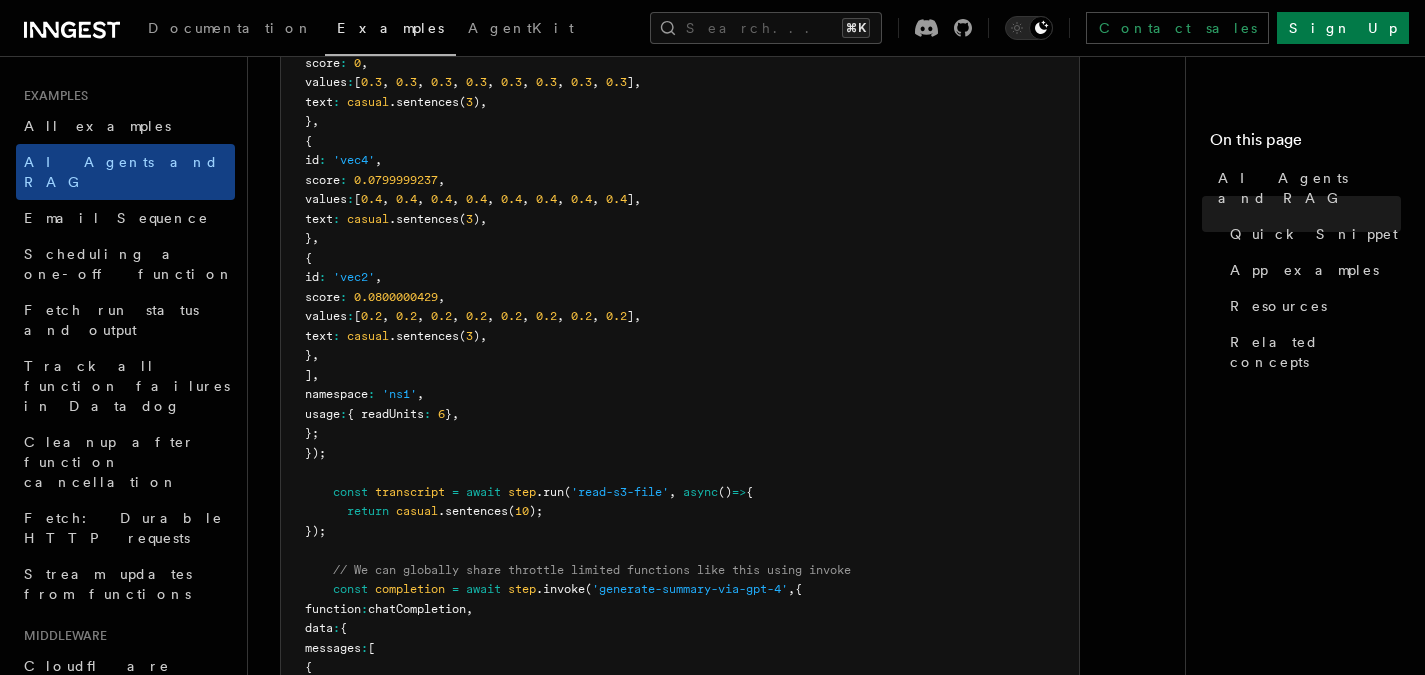 scroll, scrollTop: 1059, scrollLeft: 0, axis: vertical 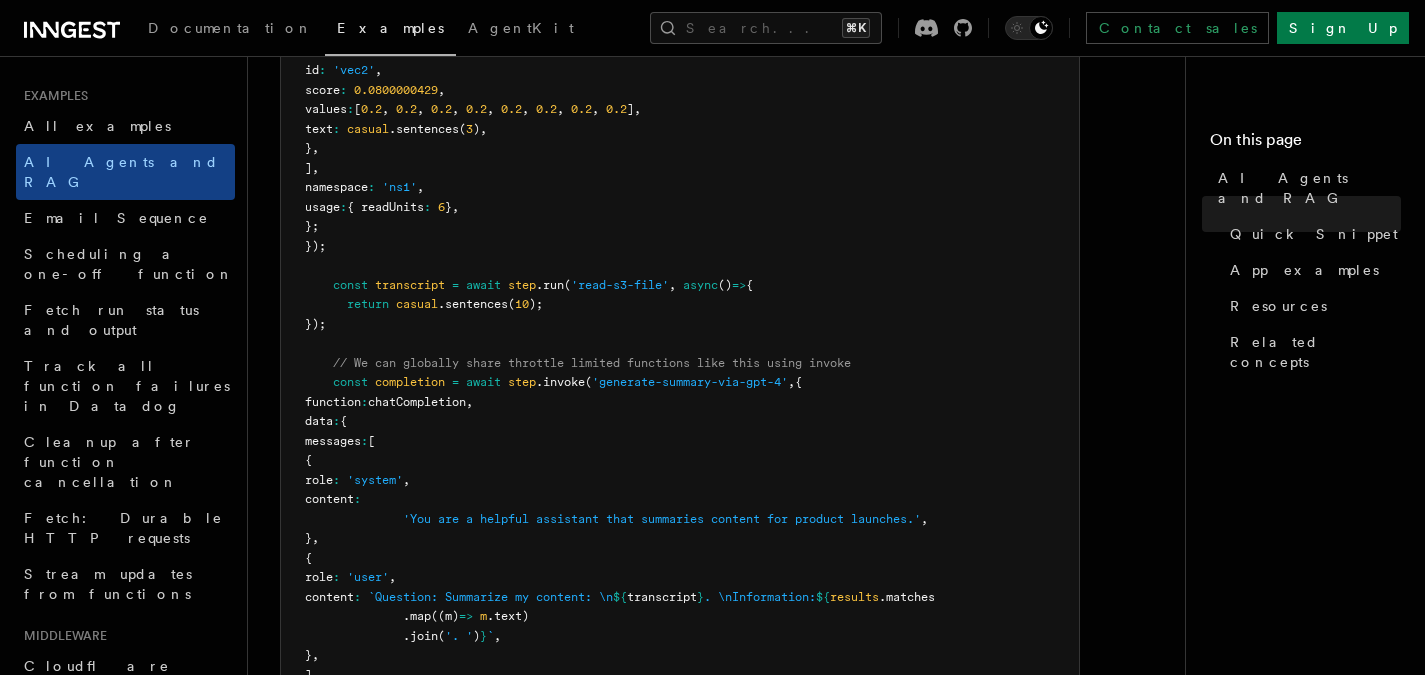 drag, startPoint x: 362, startPoint y: 282, endPoint x: 792, endPoint y: 286, distance: 430.01862 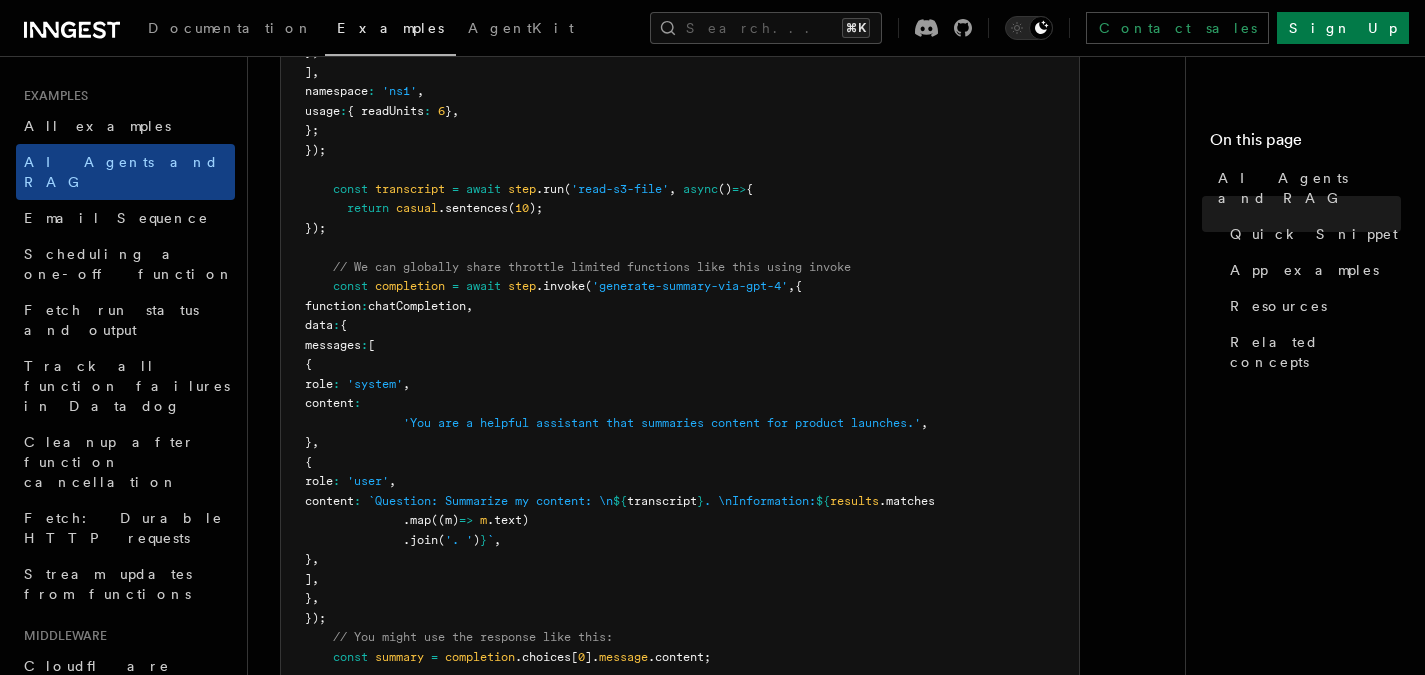 scroll, scrollTop: 1156, scrollLeft: 0, axis: vertical 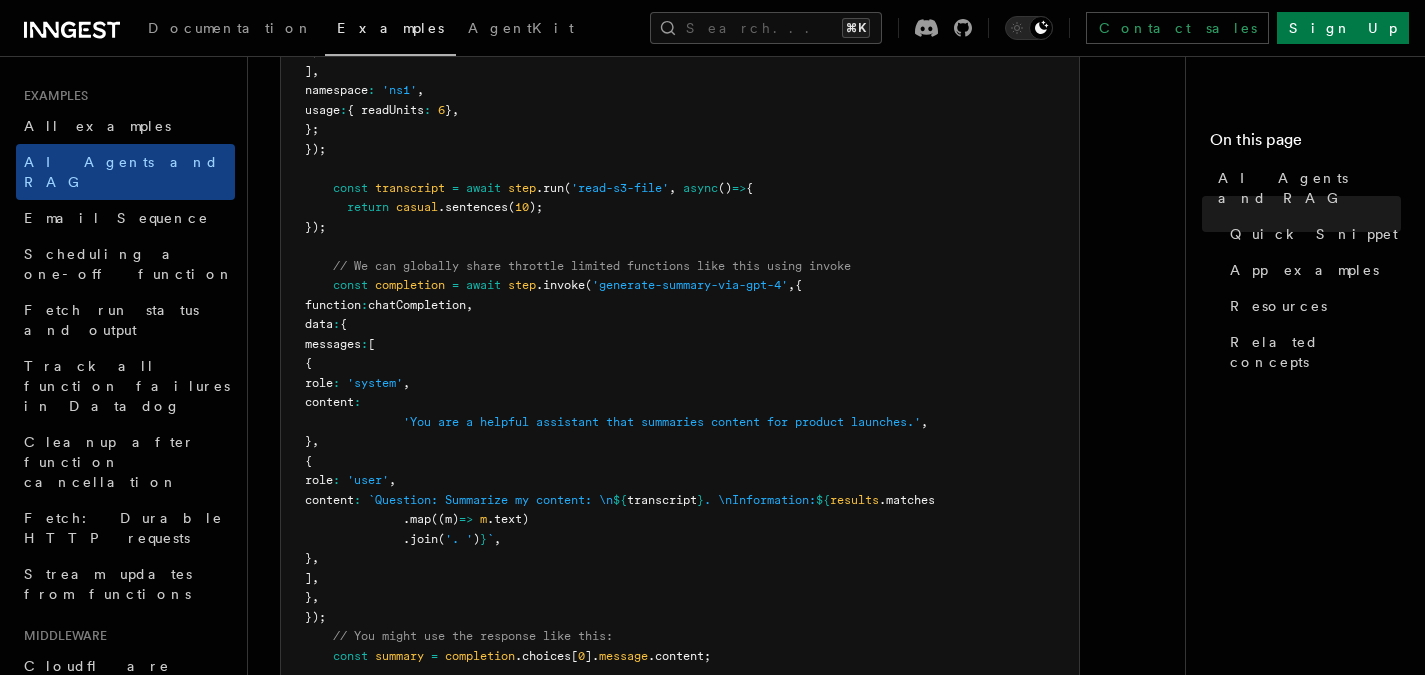 click on "Documentation Examples AgentKit" at bounding box center (301, 28) 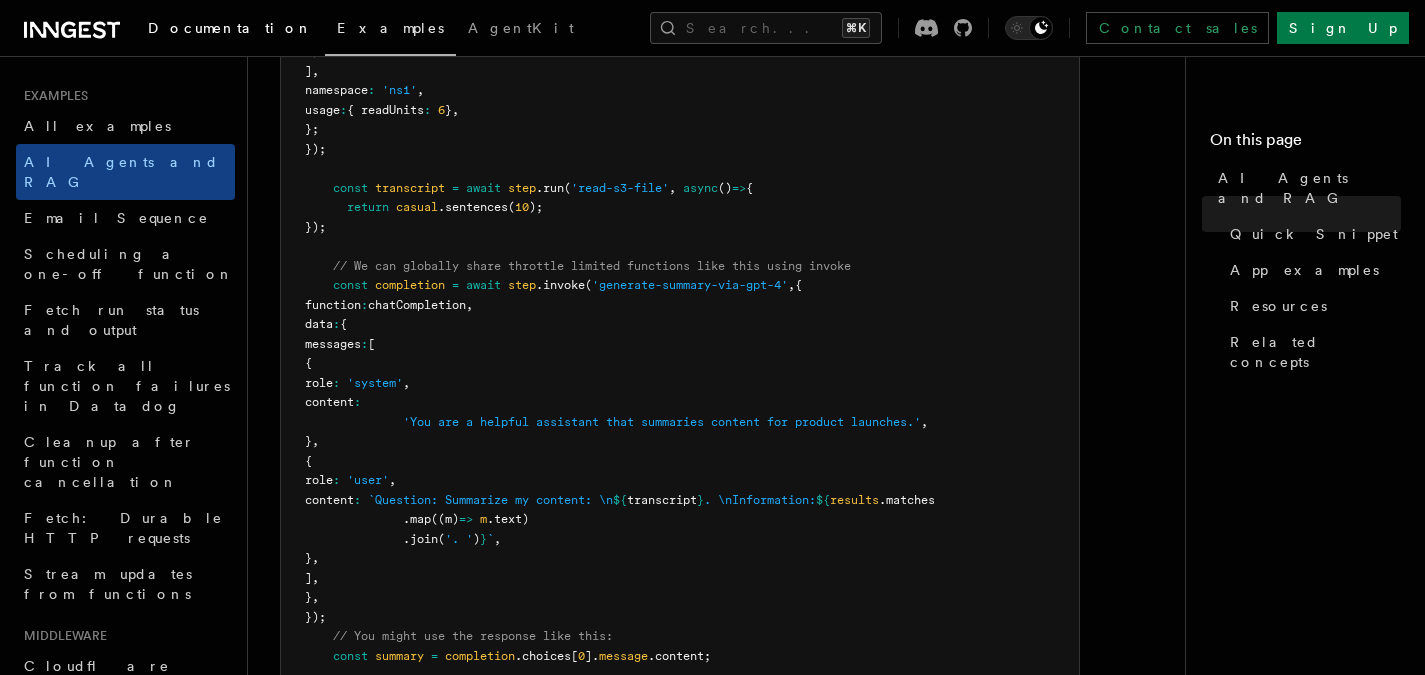 click on "Documentation" at bounding box center [230, 28] 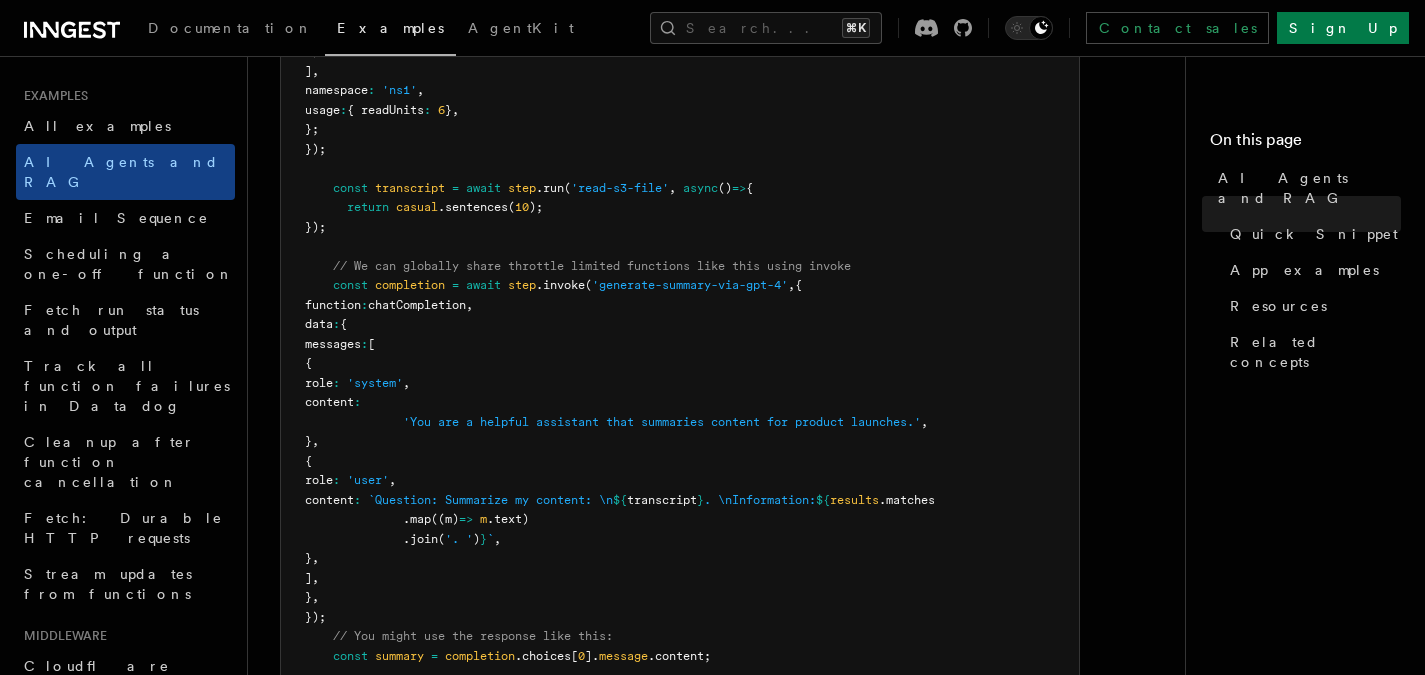 scroll, scrollTop: 0, scrollLeft: 0, axis: both 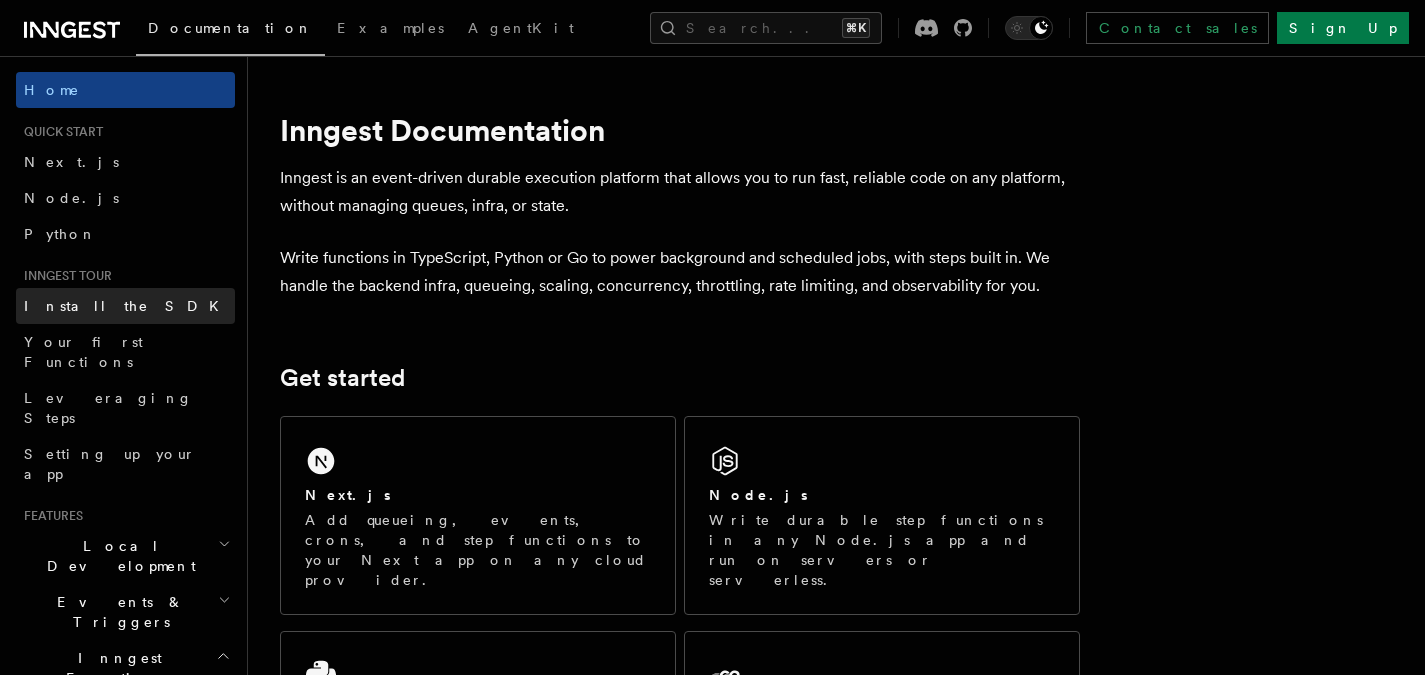 click on "Install the SDK" at bounding box center (125, 306) 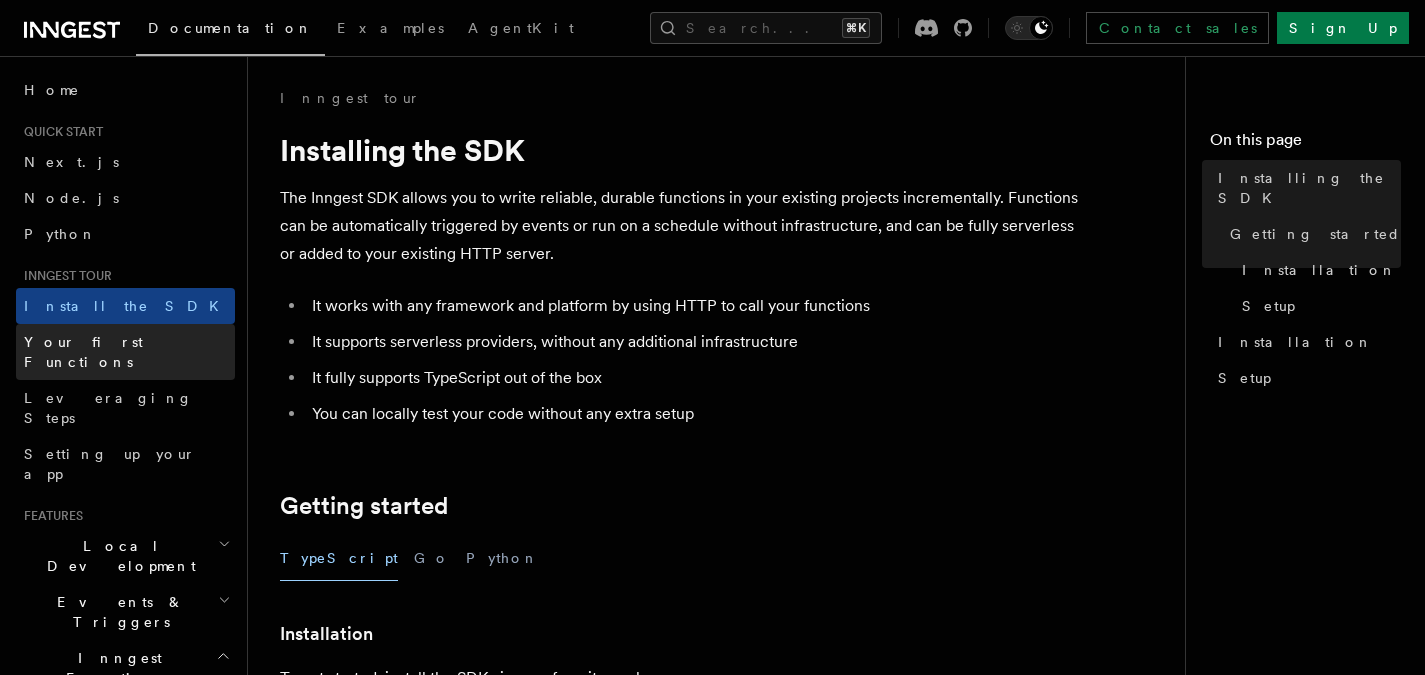 click on "Your first Functions" at bounding box center (83, 352) 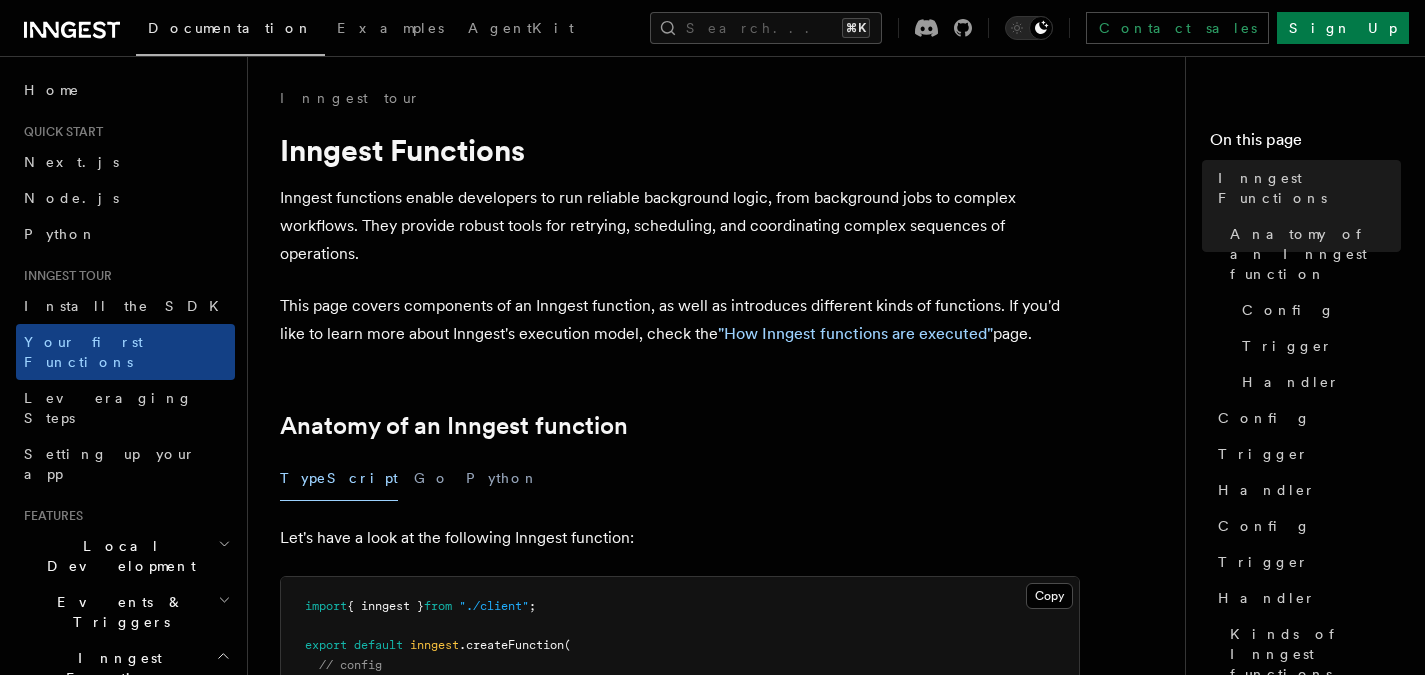 drag, startPoint x: 372, startPoint y: 476, endPoint x: 474, endPoint y: 452, distance: 104.78549 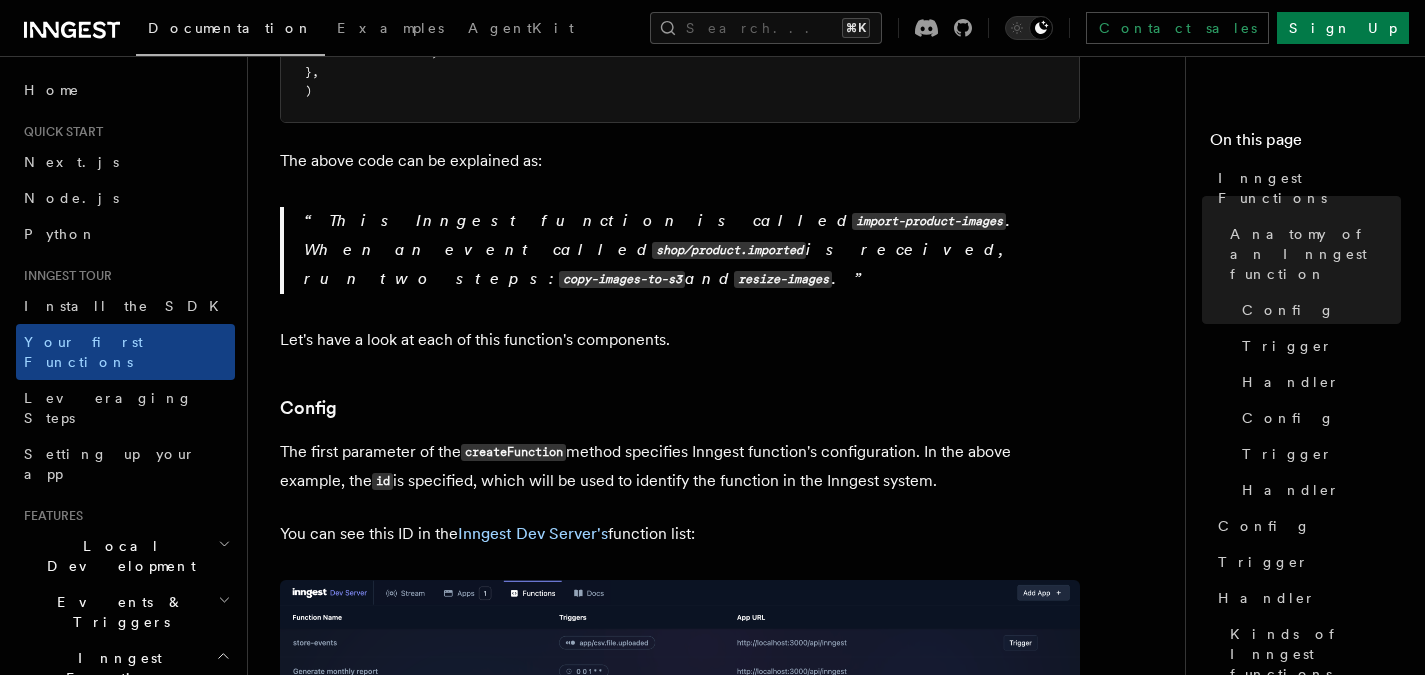 scroll, scrollTop: 0, scrollLeft: 0, axis: both 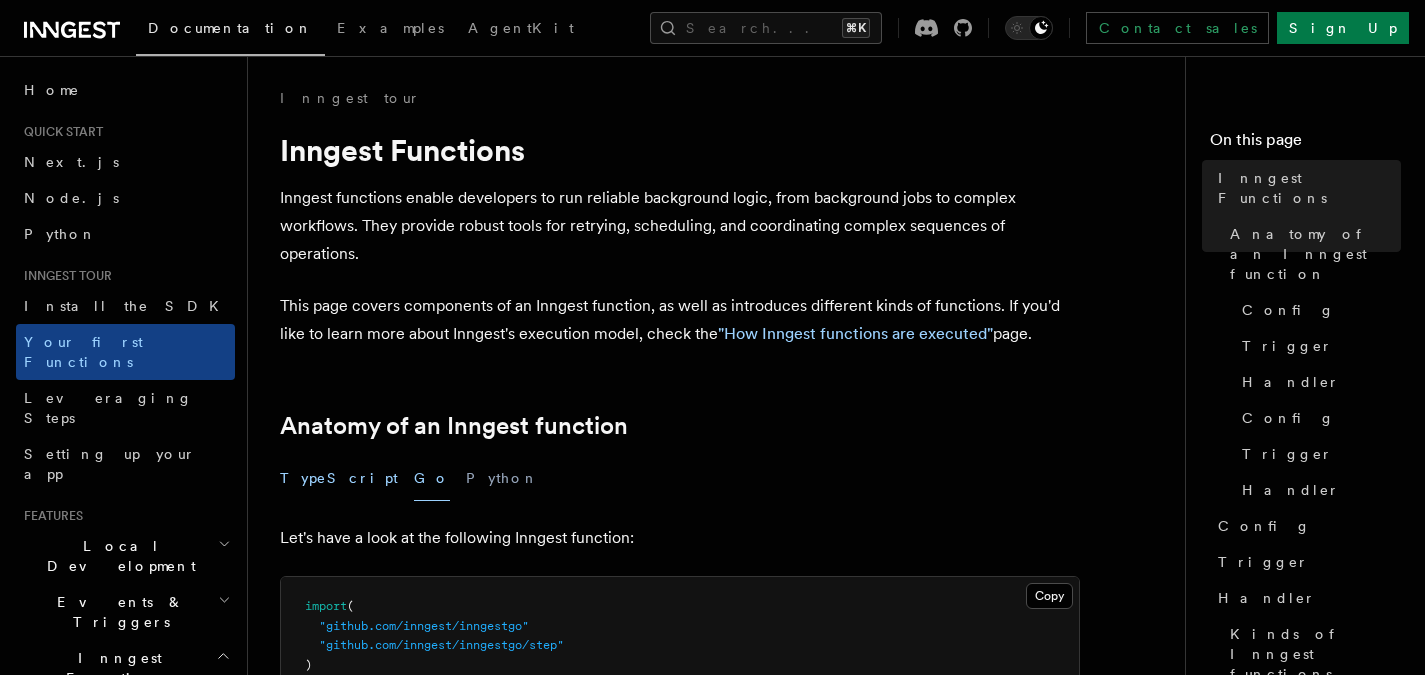 click on "TypeScript" at bounding box center (339, 478) 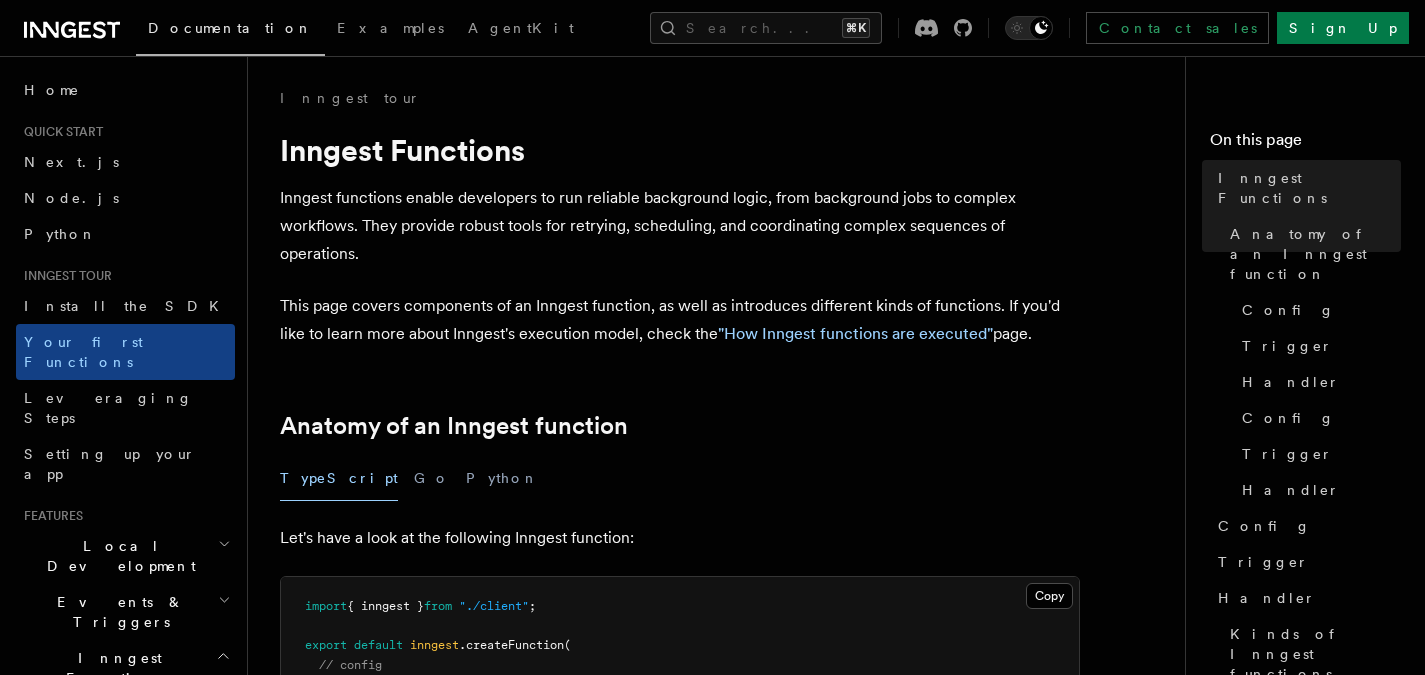 scroll, scrollTop: 275, scrollLeft: 0, axis: vertical 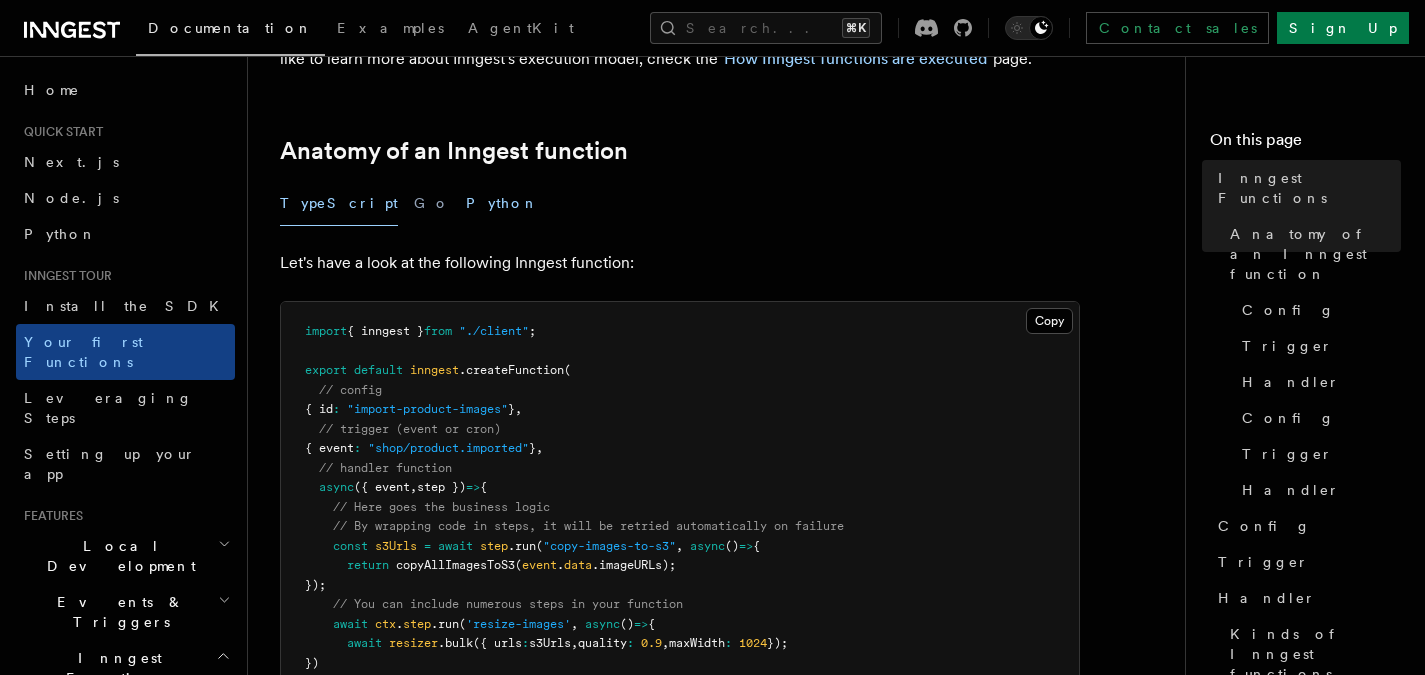 click on "Python" at bounding box center (502, 203) 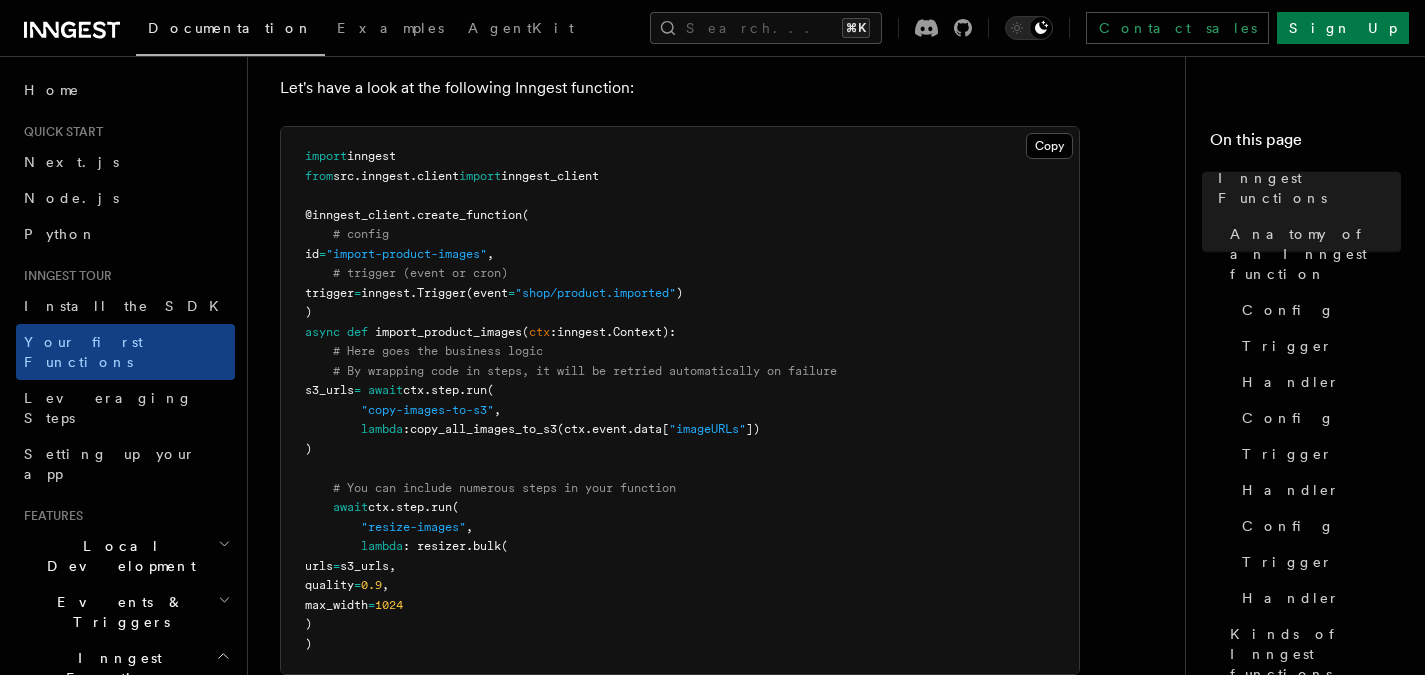 scroll, scrollTop: 451, scrollLeft: 0, axis: vertical 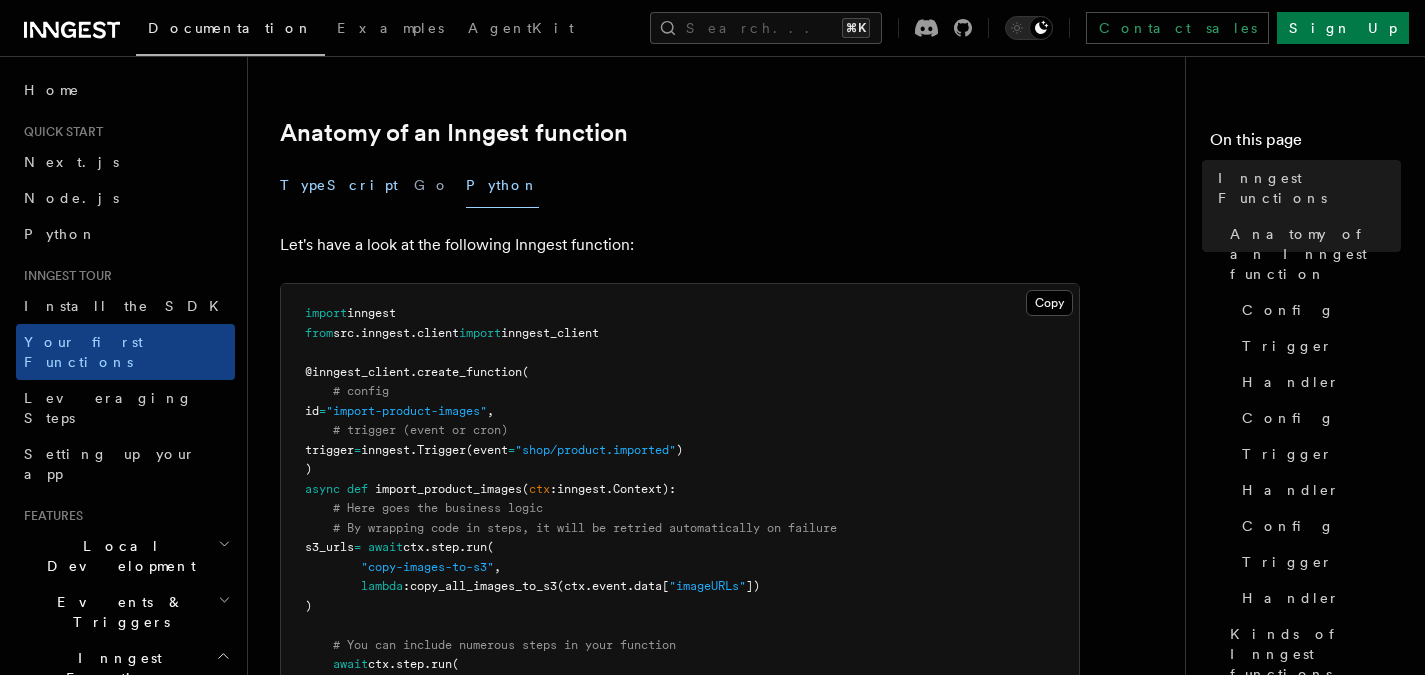 click on "TypeScript" at bounding box center (339, 185) 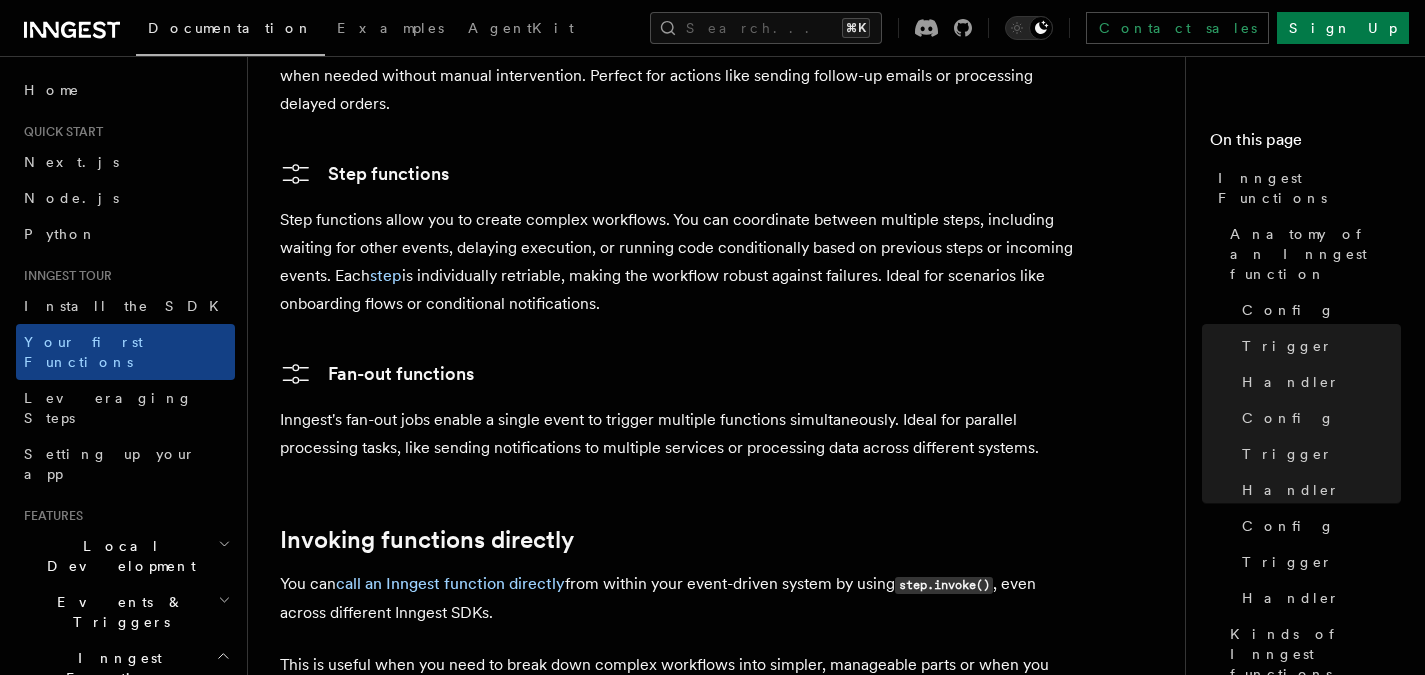 scroll, scrollTop: 4232, scrollLeft: 0, axis: vertical 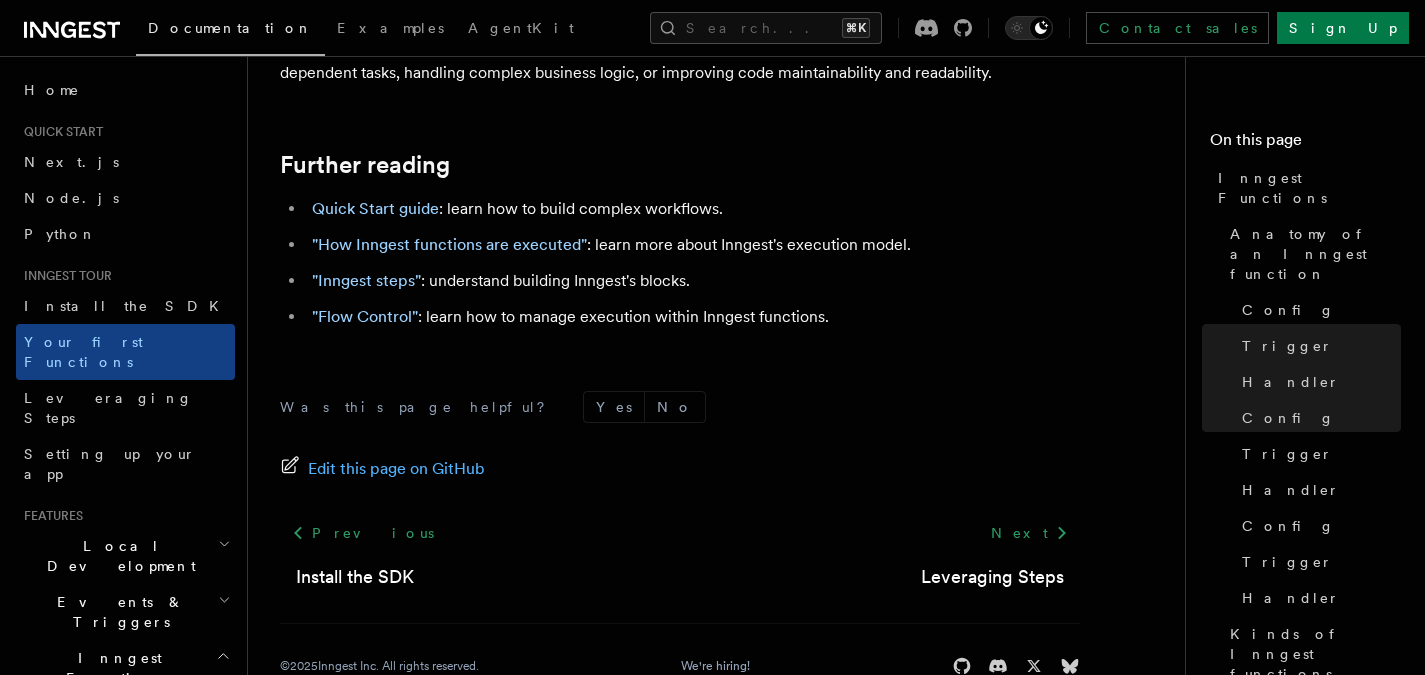 type 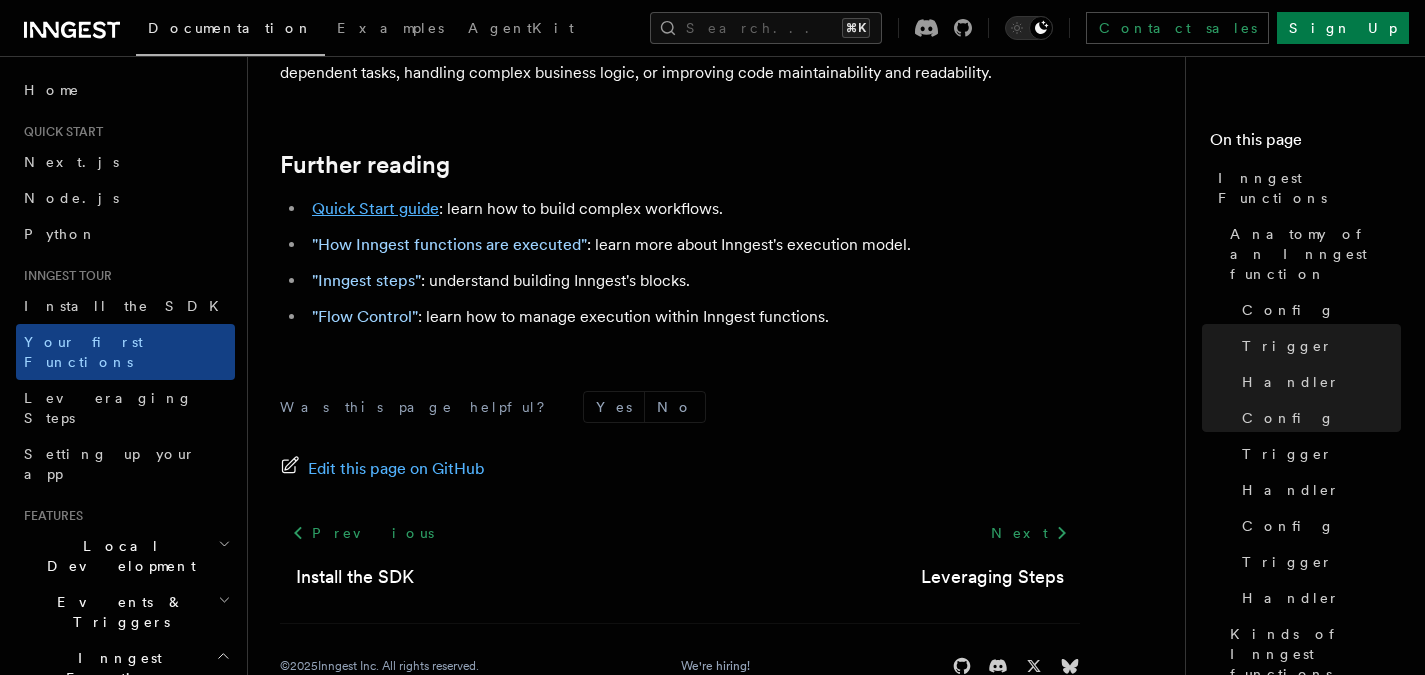 click on "Quick Start guide" at bounding box center (375, 208) 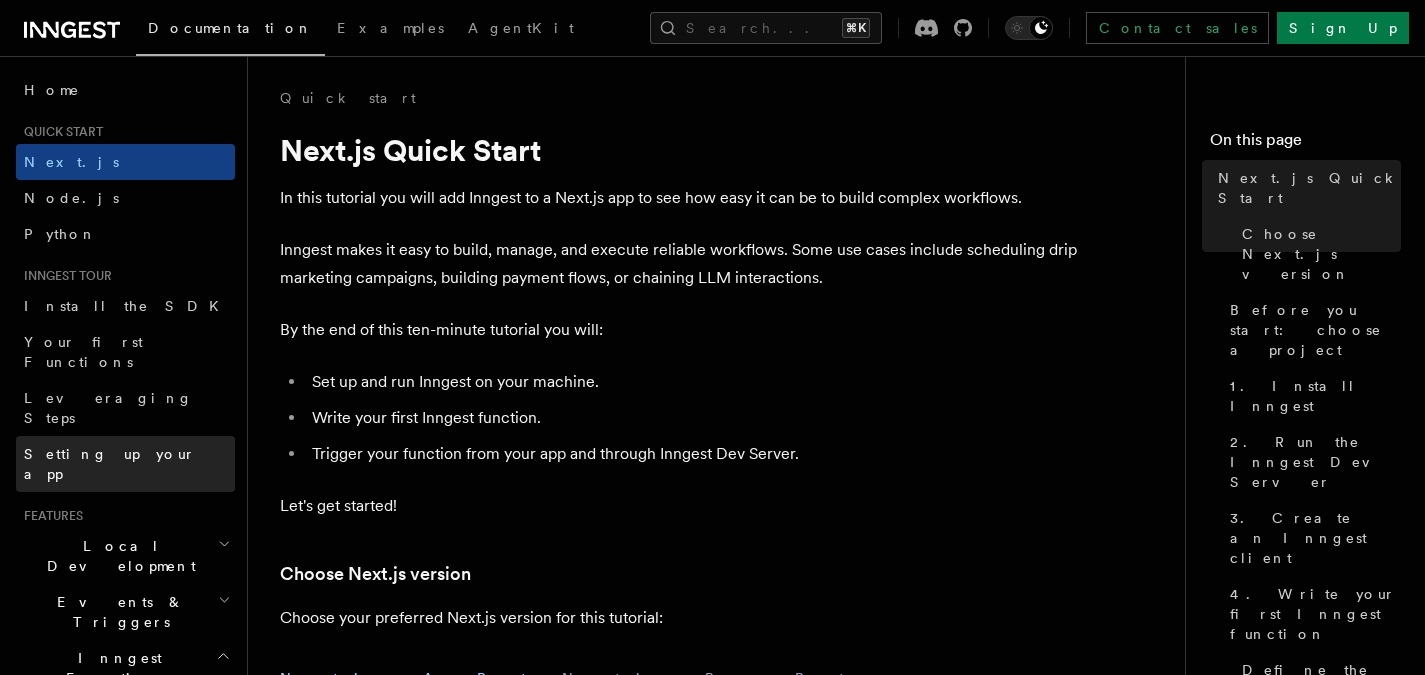 click on "Setting up your app" at bounding box center [125, 464] 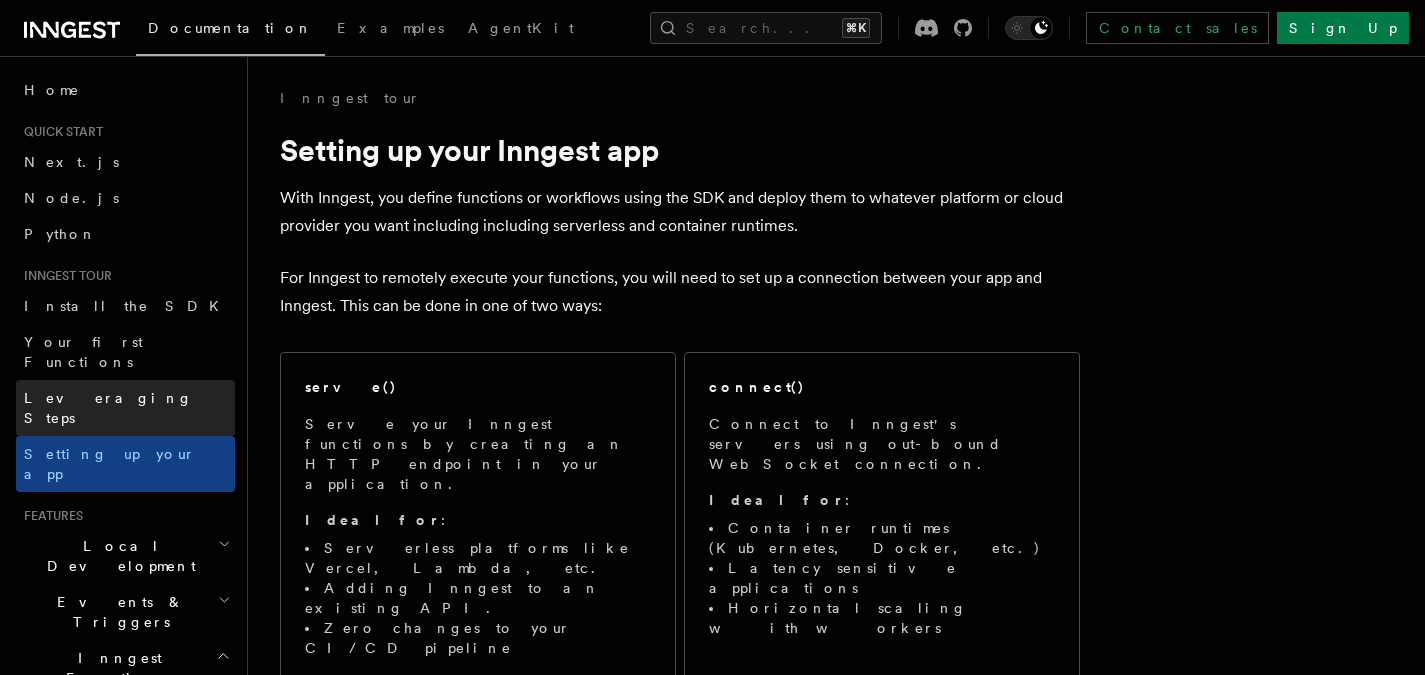click on "Leveraging Steps" at bounding box center [125, 408] 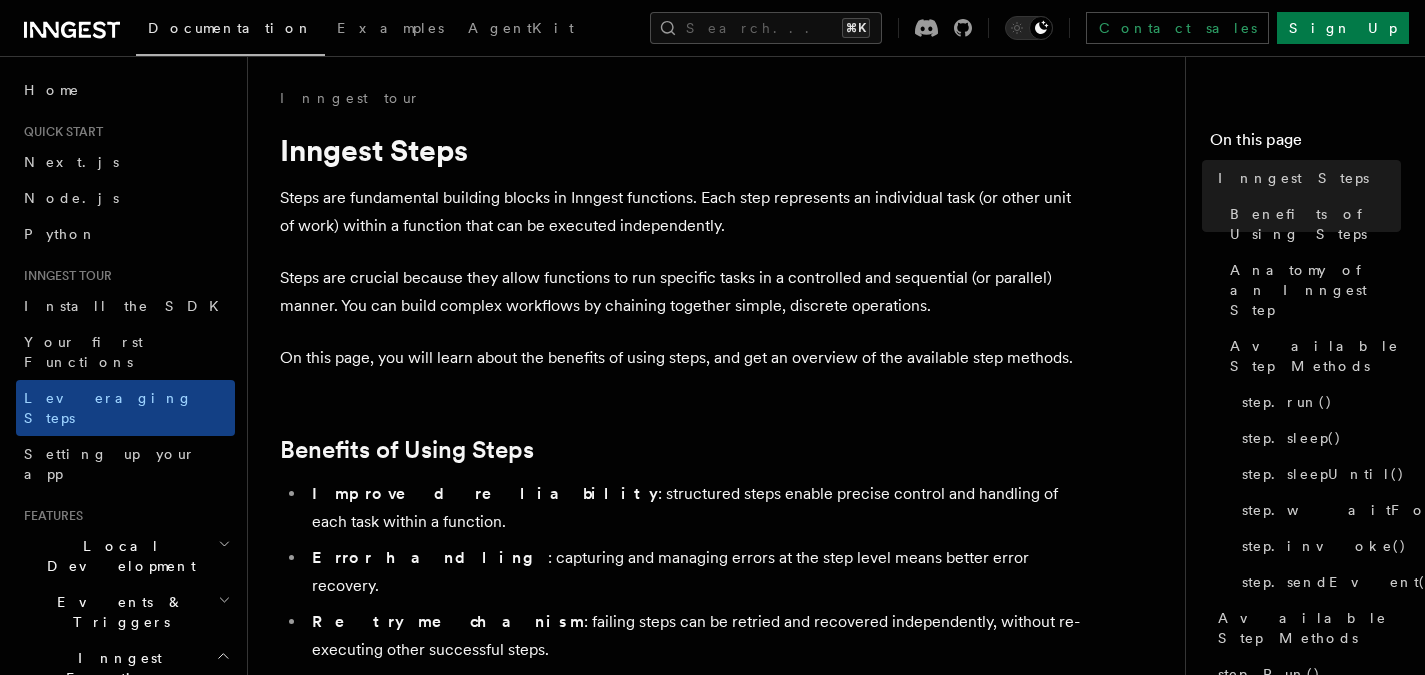 click on "Inngest Steps" at bounding box center (680, 150) 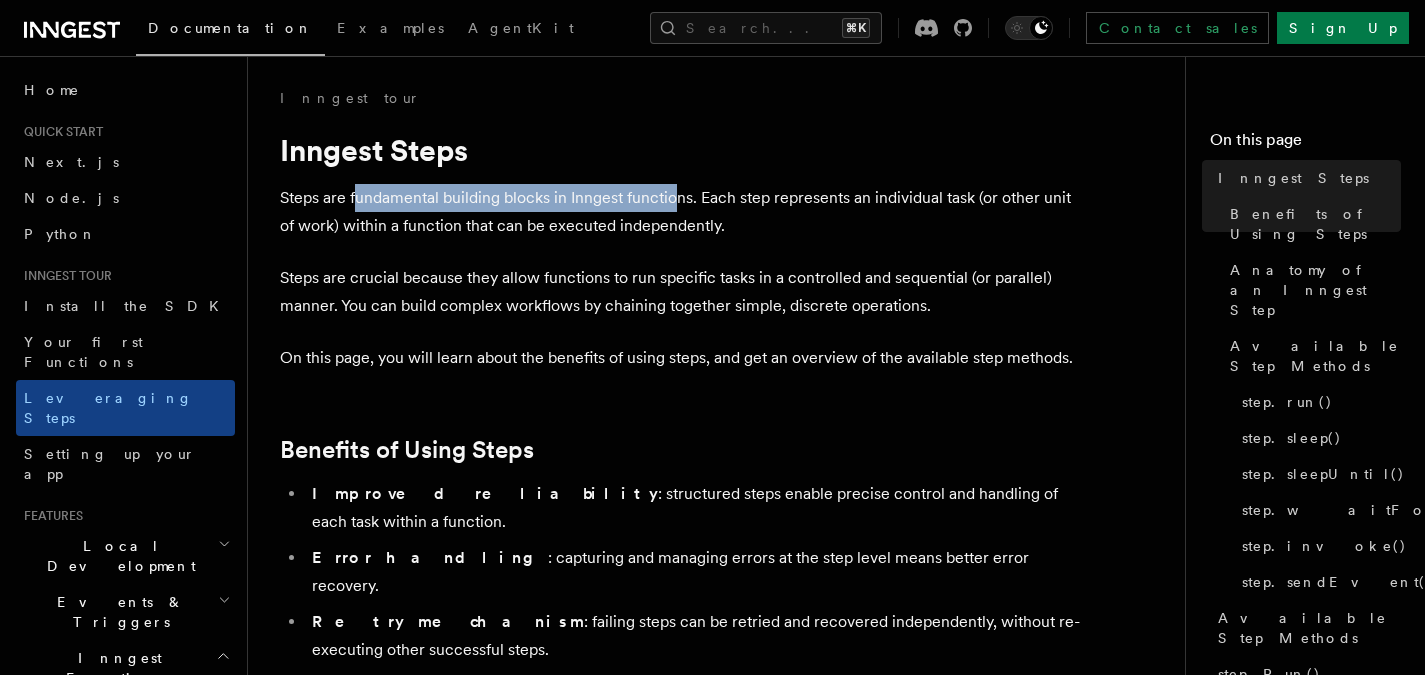 drag, startPoint x: 364, startPoint y: 205, endPoint x: 684, endPoint y: 195, distance: 320.15622 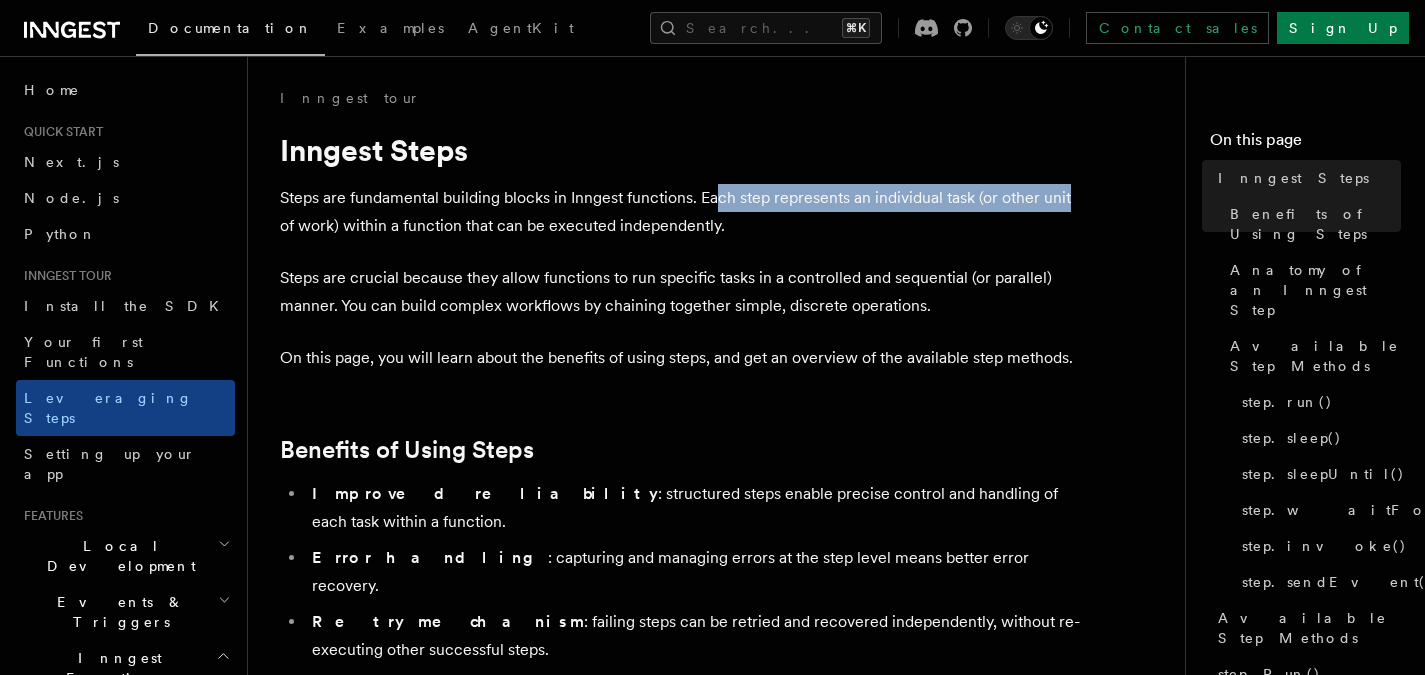 drag, startPoint x: 719, startPoint y: 194, endPoint x: 1102, endPoint y: 180, distance: 383.2558 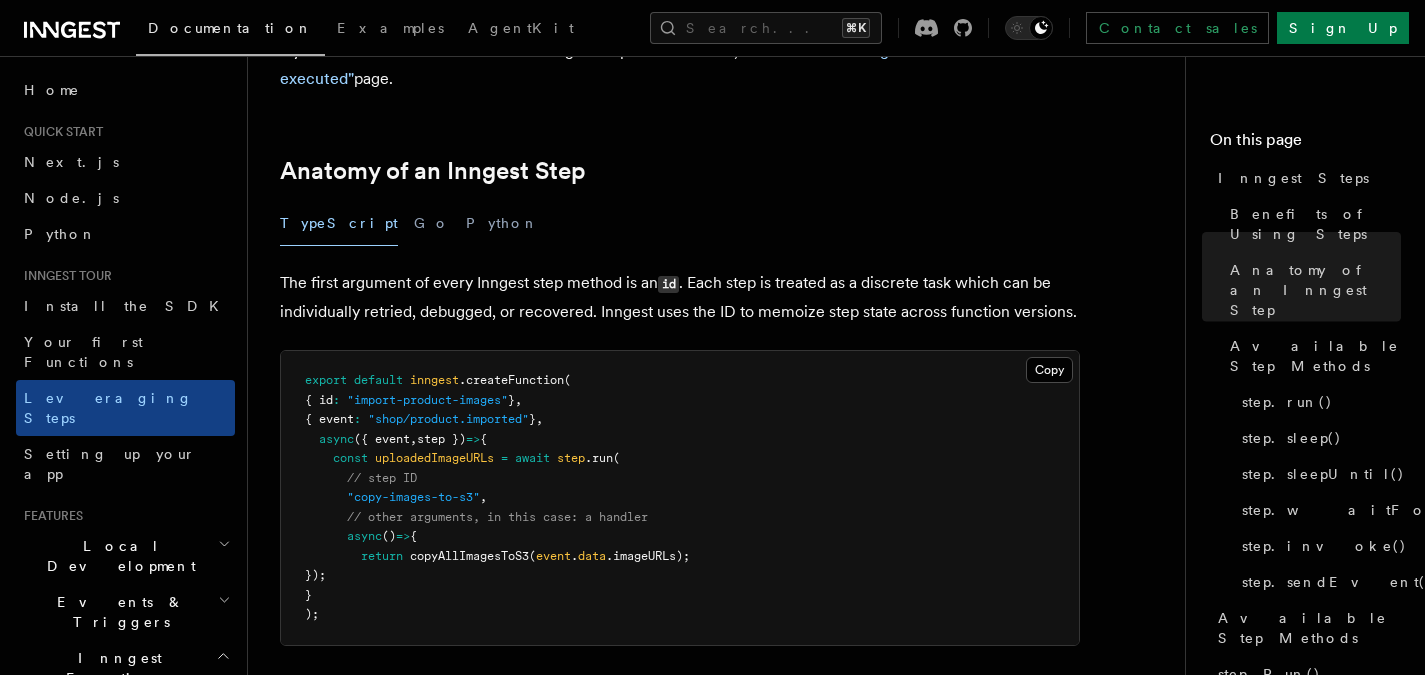 scroll, scrollTop: 751, scrollLeft: 0, axis: vertical 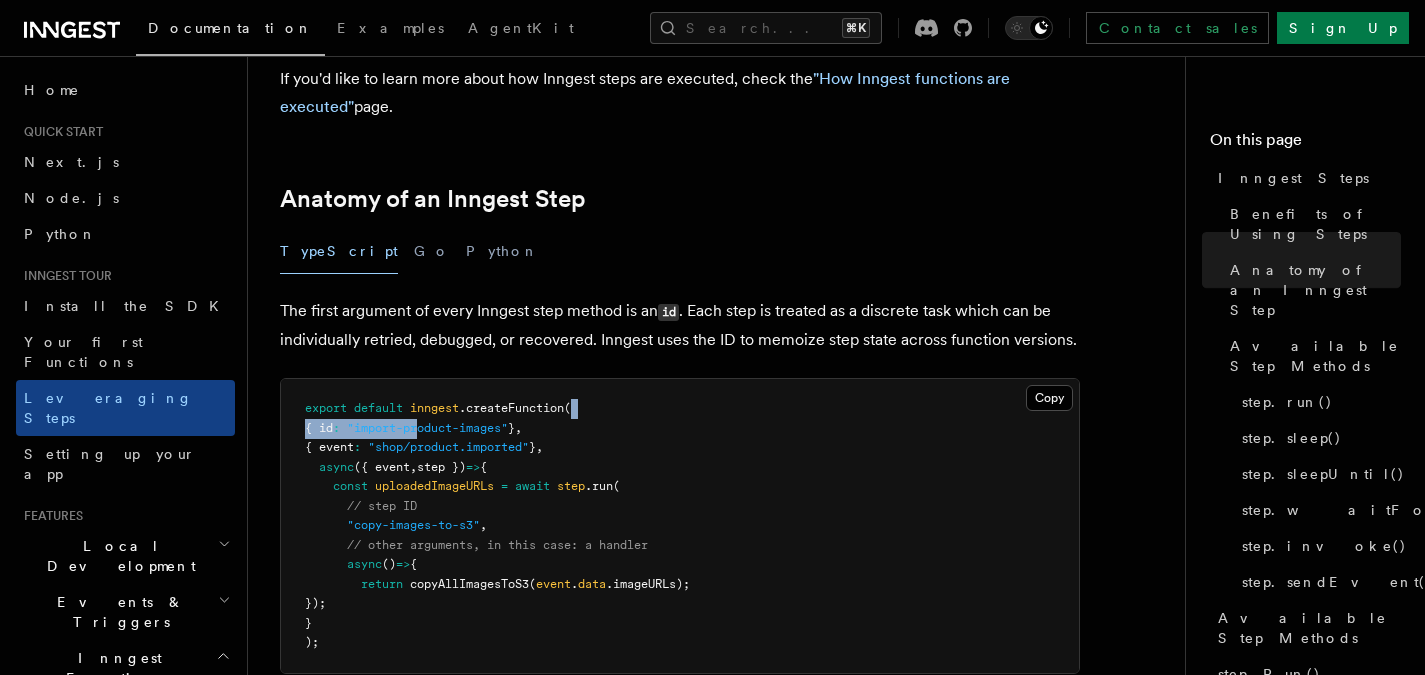 drag, startPoint x: 452, startPoint y: 310, endPoint x: 620, endPoint y: 296, distance: 168.58232 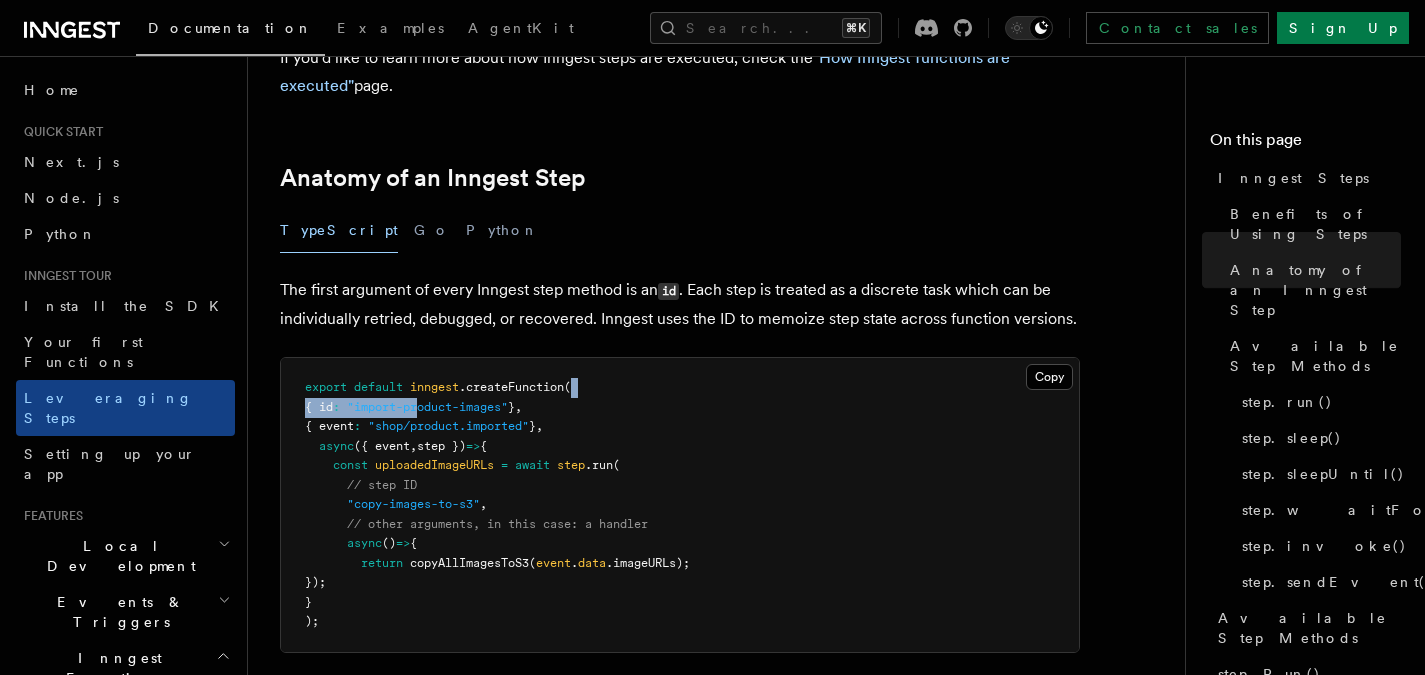 scroll, scrollTop: 875, scrollLeft: 0, axis: vertical 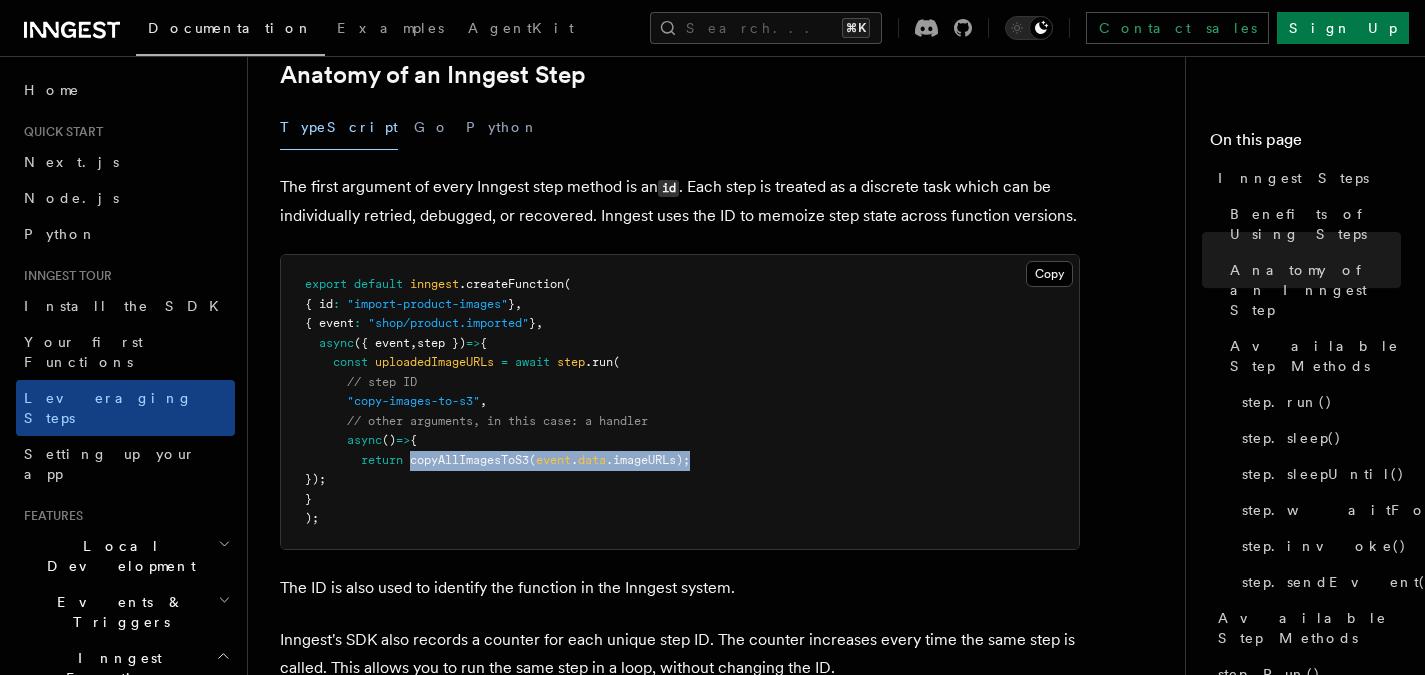 drag, startPoint x: 412, startPoint y: 353, endPoint x: 719, endPoint y: 362, distance: 307.1319 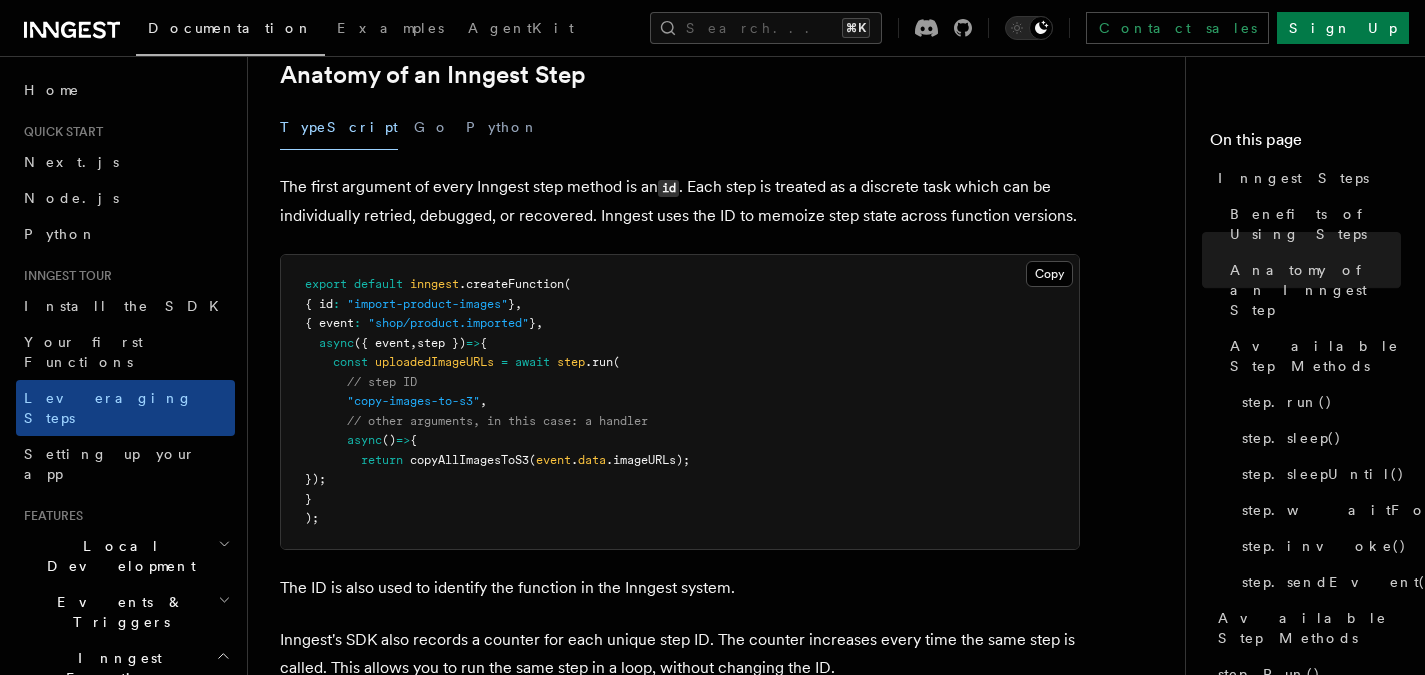 click on "export   default   inngest .createFunction (
{ id :   "import-product-images"  } ,
{ event :   "shop/product.imported"  } ,
async  ({ event ,  step })  =>  {
const   uploadedImageURLs   =   await   step .run (
// step ID
"copy-images-to-s3" ,
// other arguments, in this case: a handler
async  ()  =>  {
return   copyAllImagesToS3 ( event . data .imageURLs);
});
}
);" at bounding box center [680, 402] 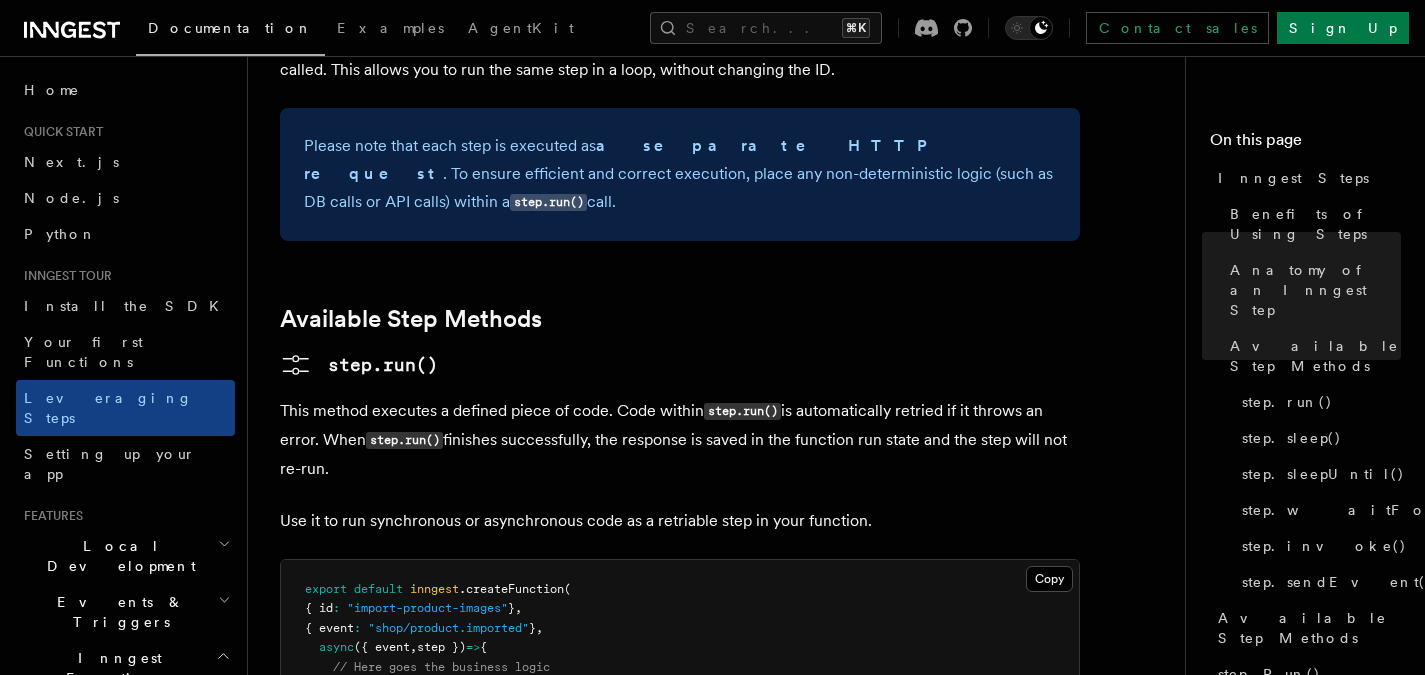 scroll, scrollTop: 1590, scrollLeft: 0, axis: vertical 